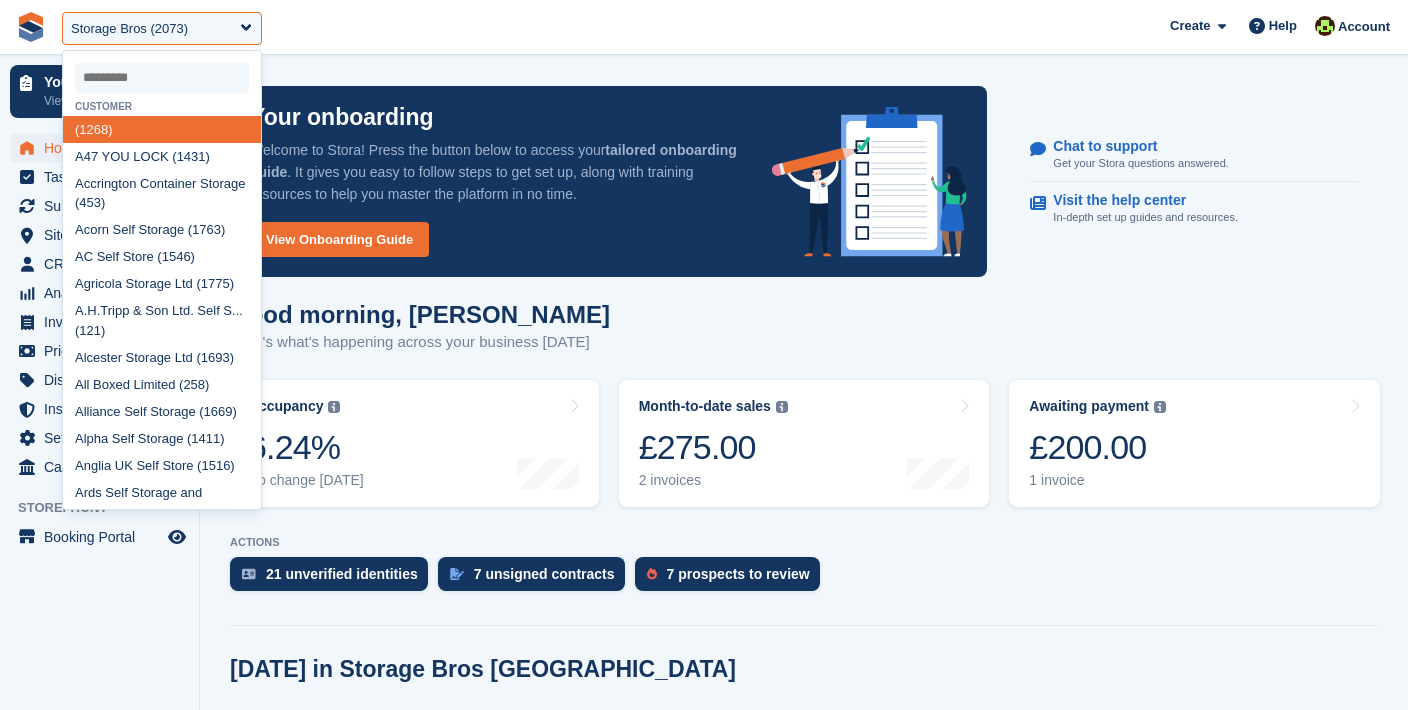 scroll, scrollTop: 0, scrollLeft: 0, axis: both 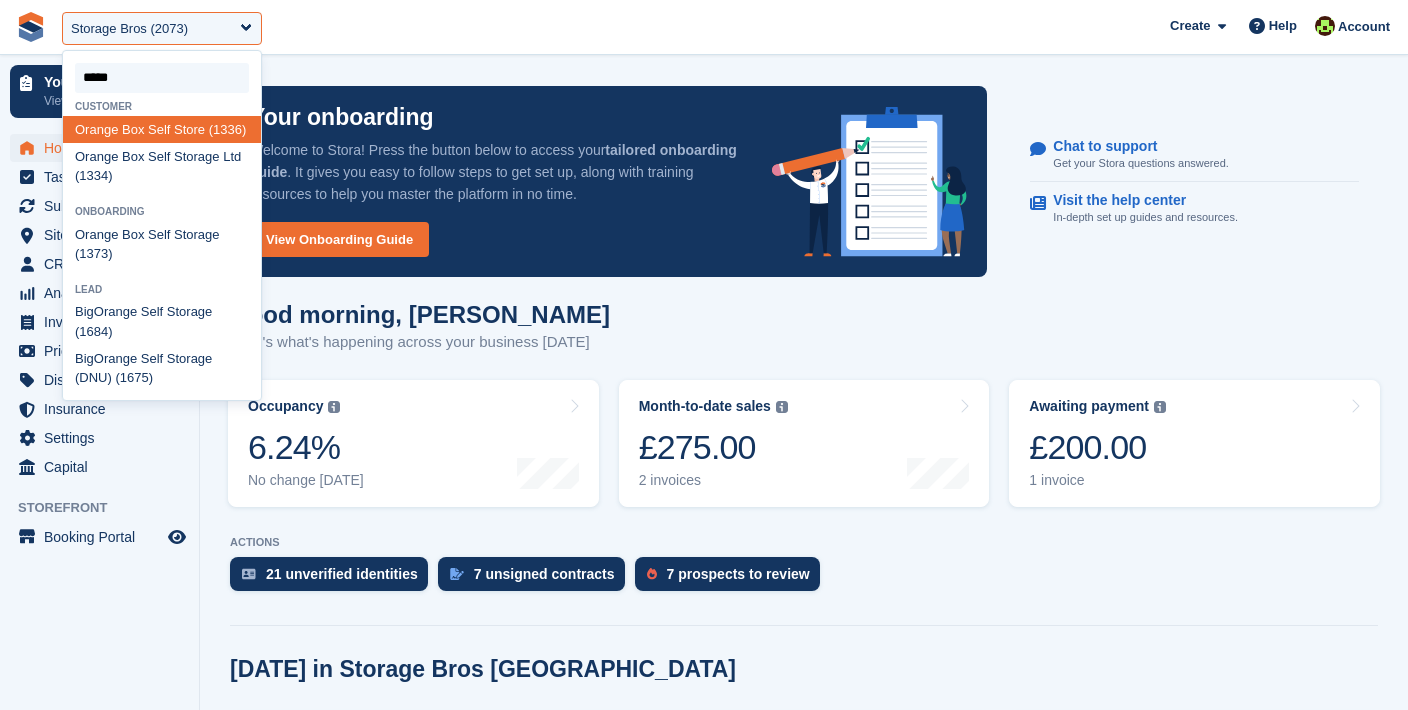 type on "******" 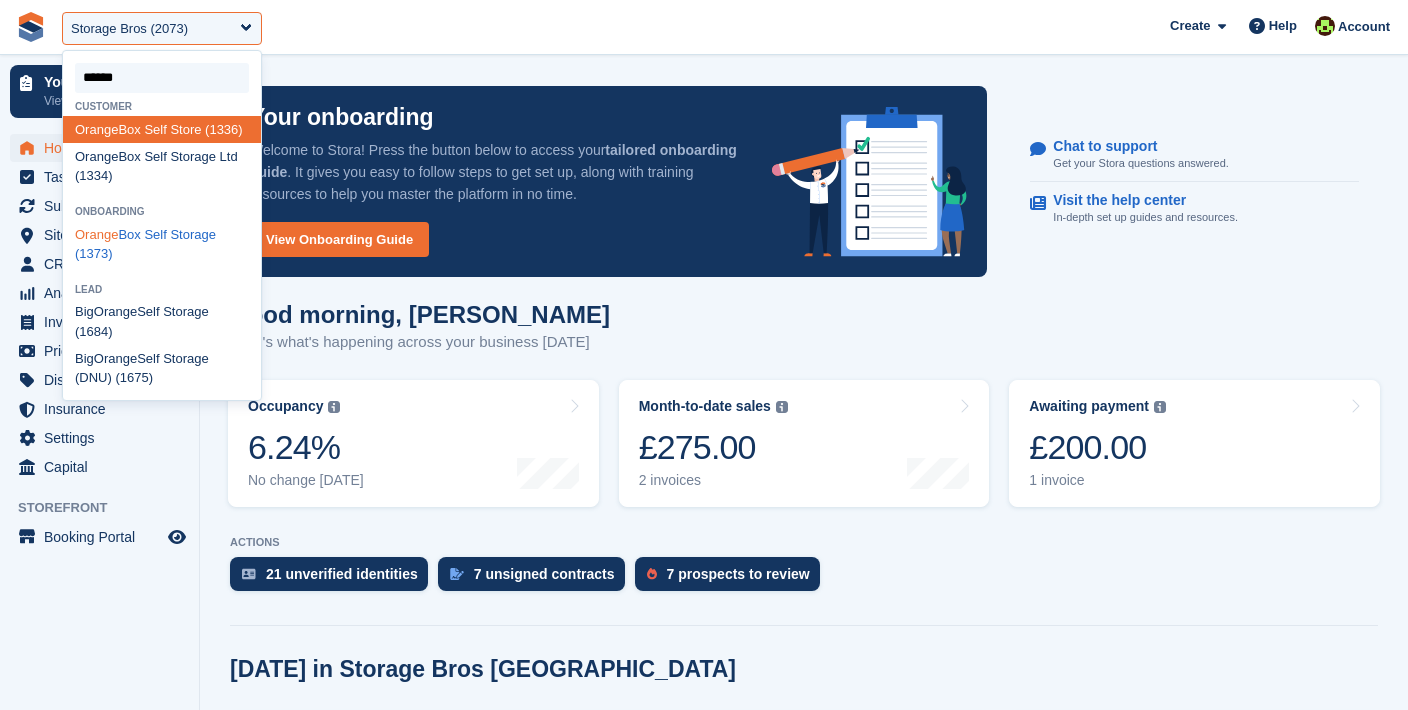 click on "Orange  Box Self Storage (1373)" at bounding box center (162, 244) 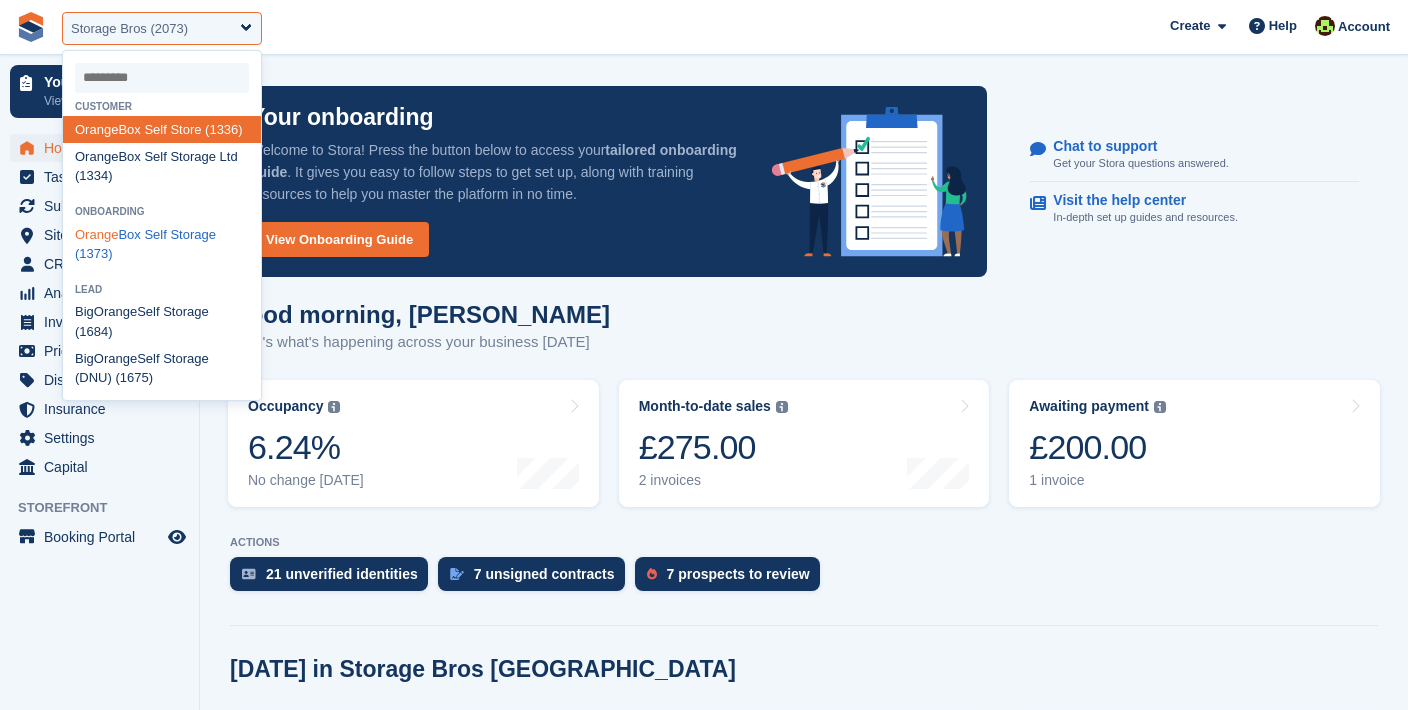 select on "****" 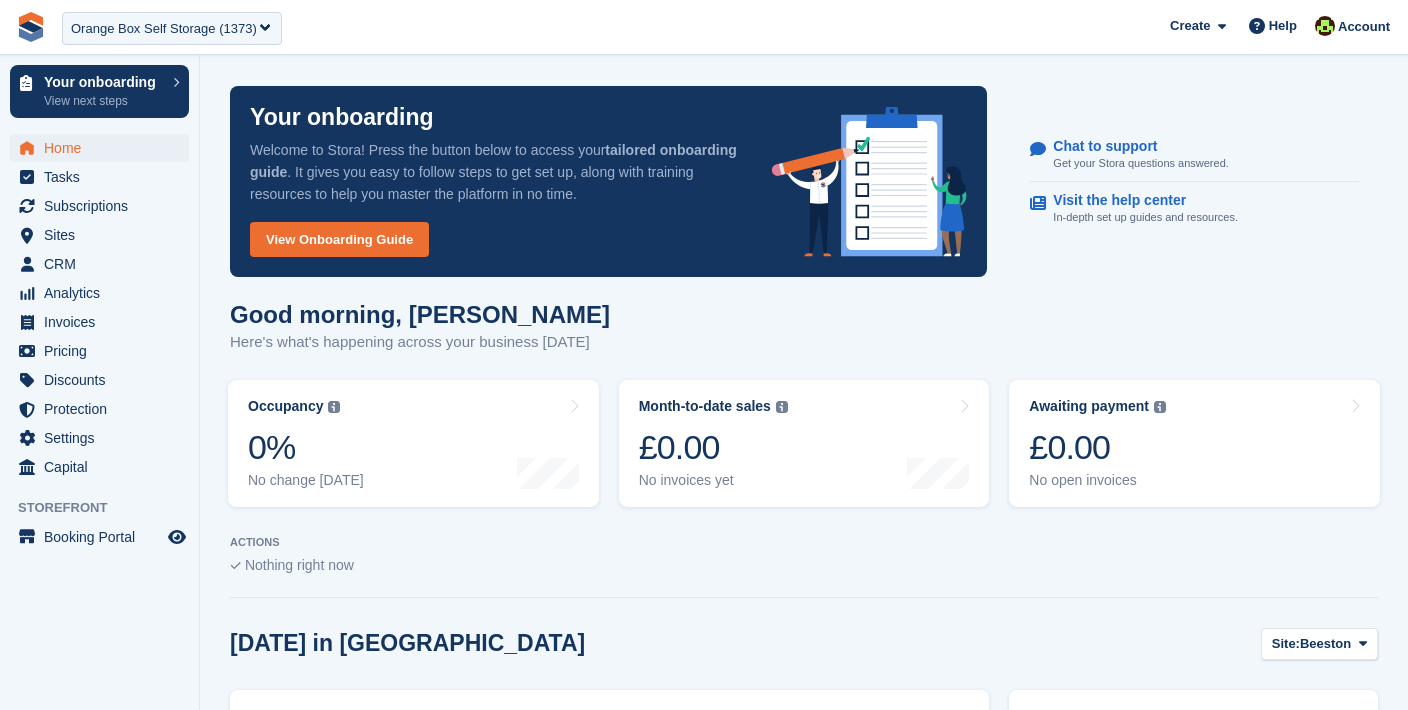 scroll, scrollTop: 0, scrollLeft: 0, axis: both 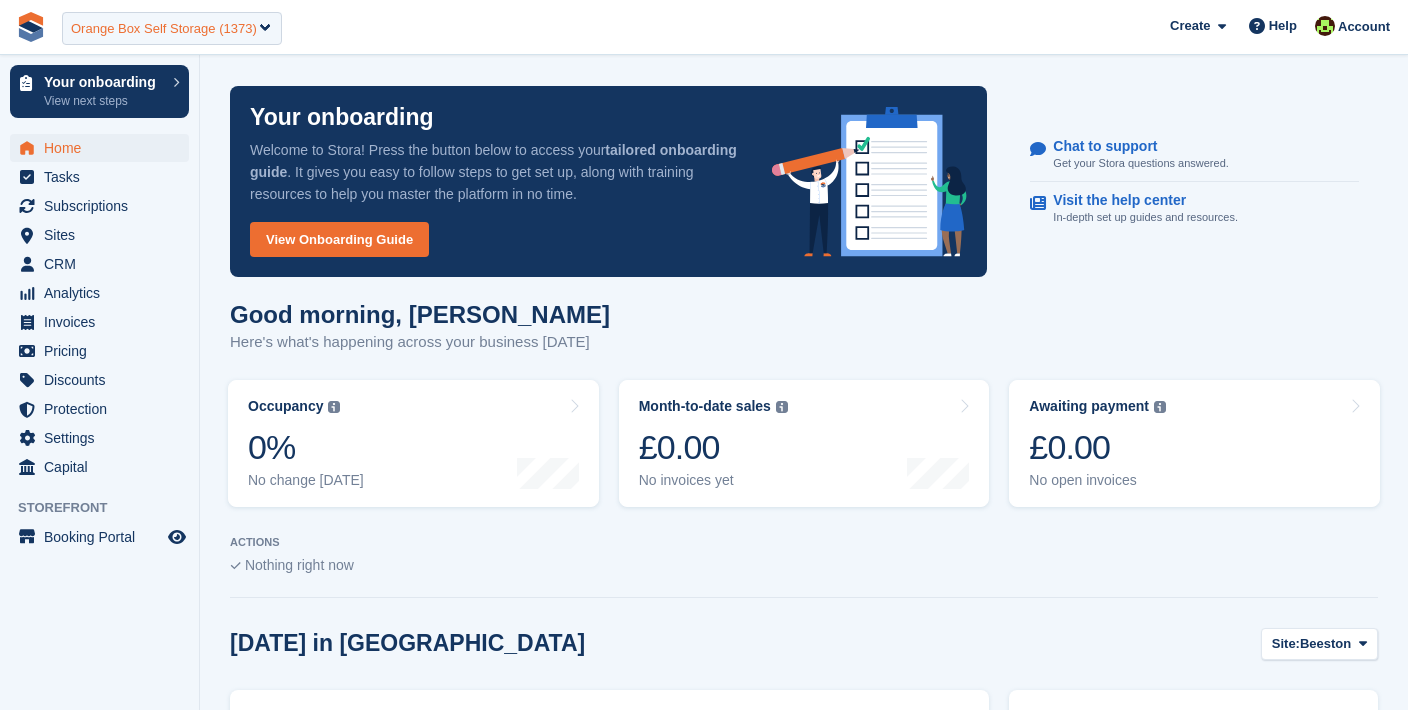 click on "Orange Box Self Storage (1373)" at bounding box center (164, 29) 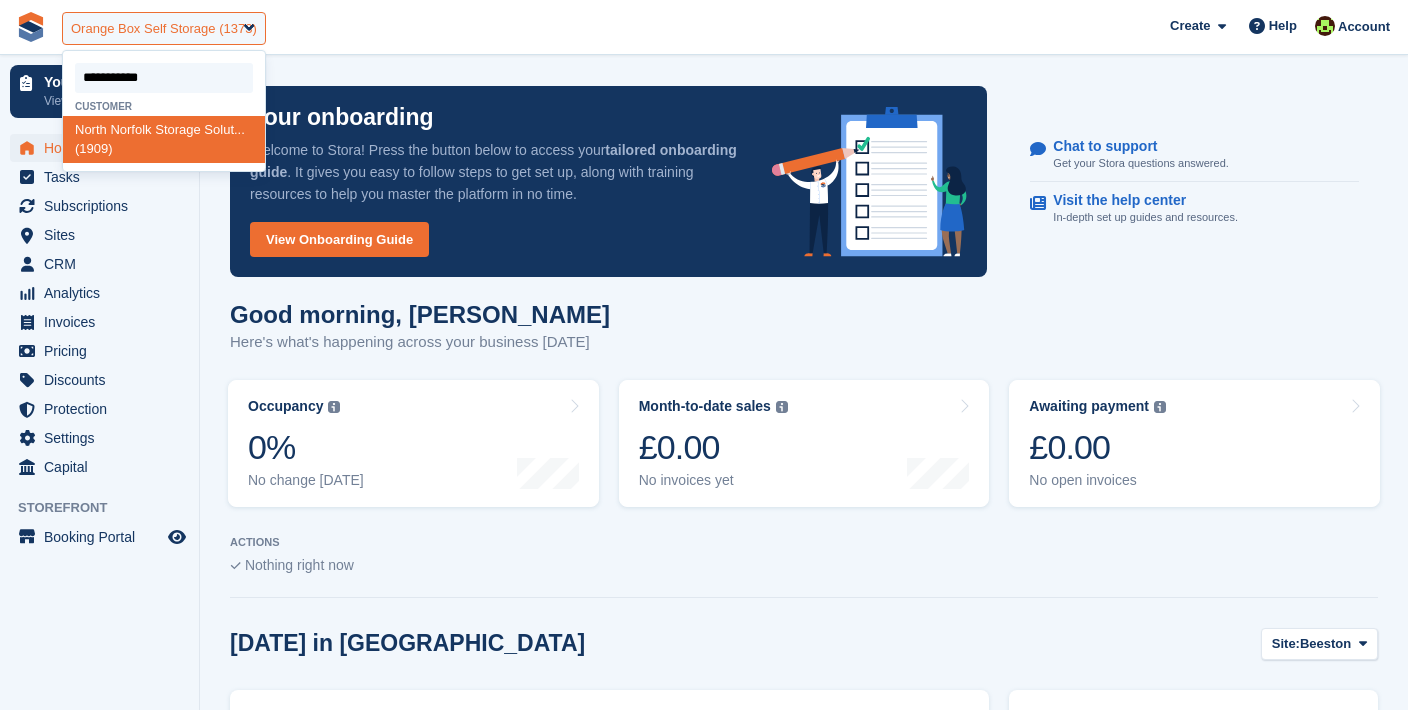 type on "**********" 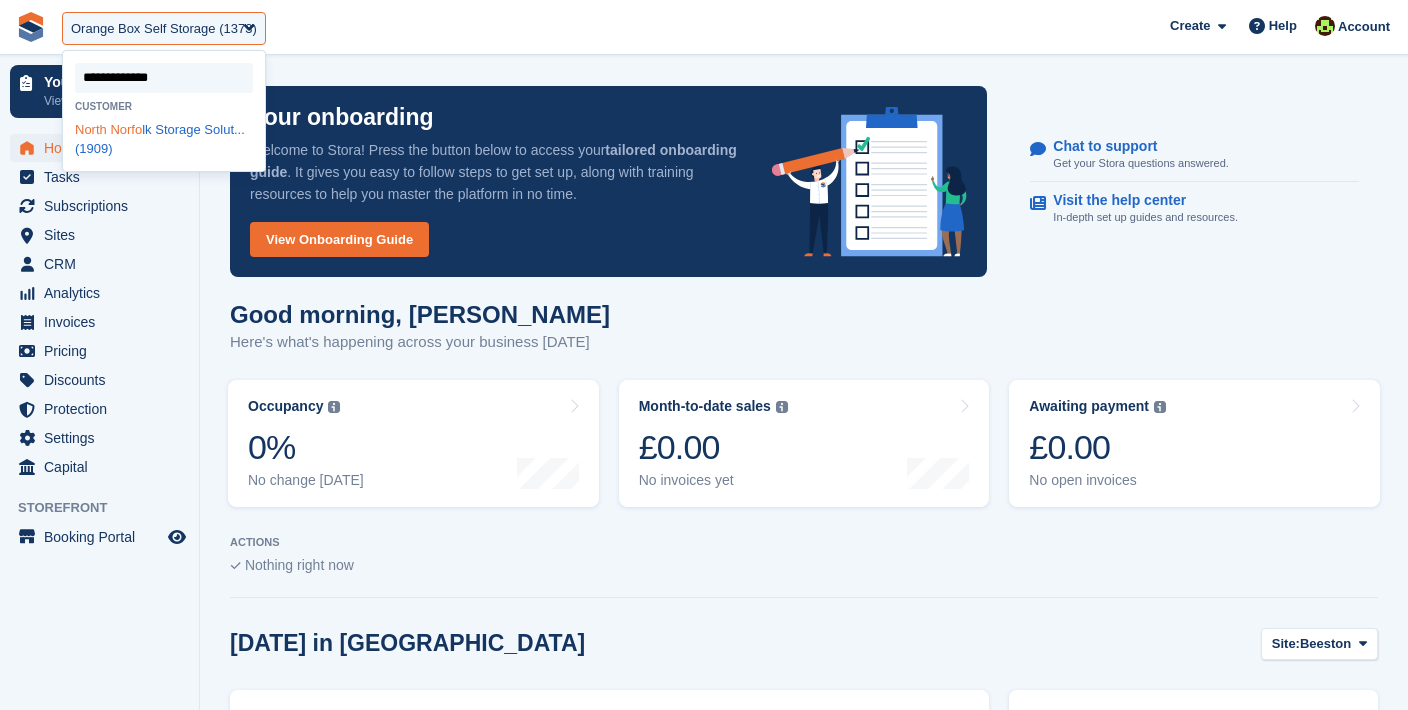 click on "North   Norfo lk Storage Solut... (1909)" at bounding box center (164, 139) 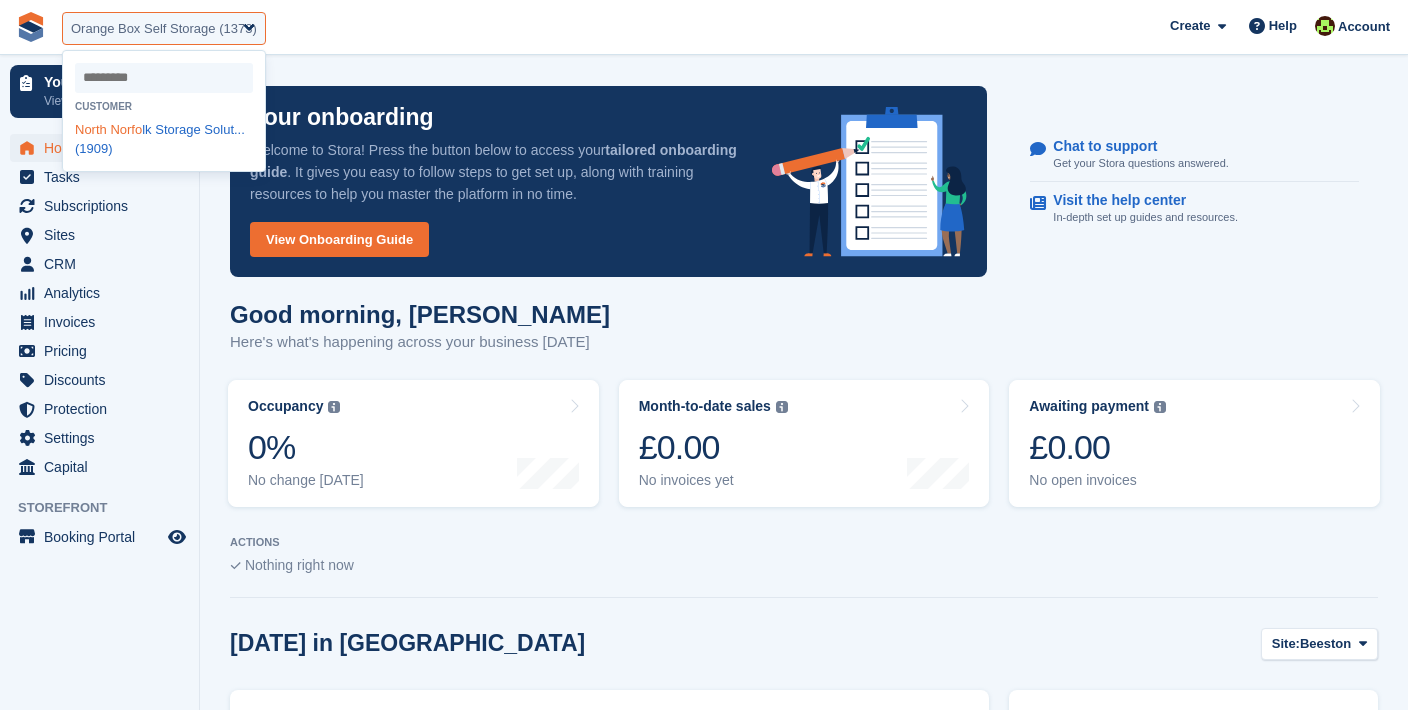 select on "****" 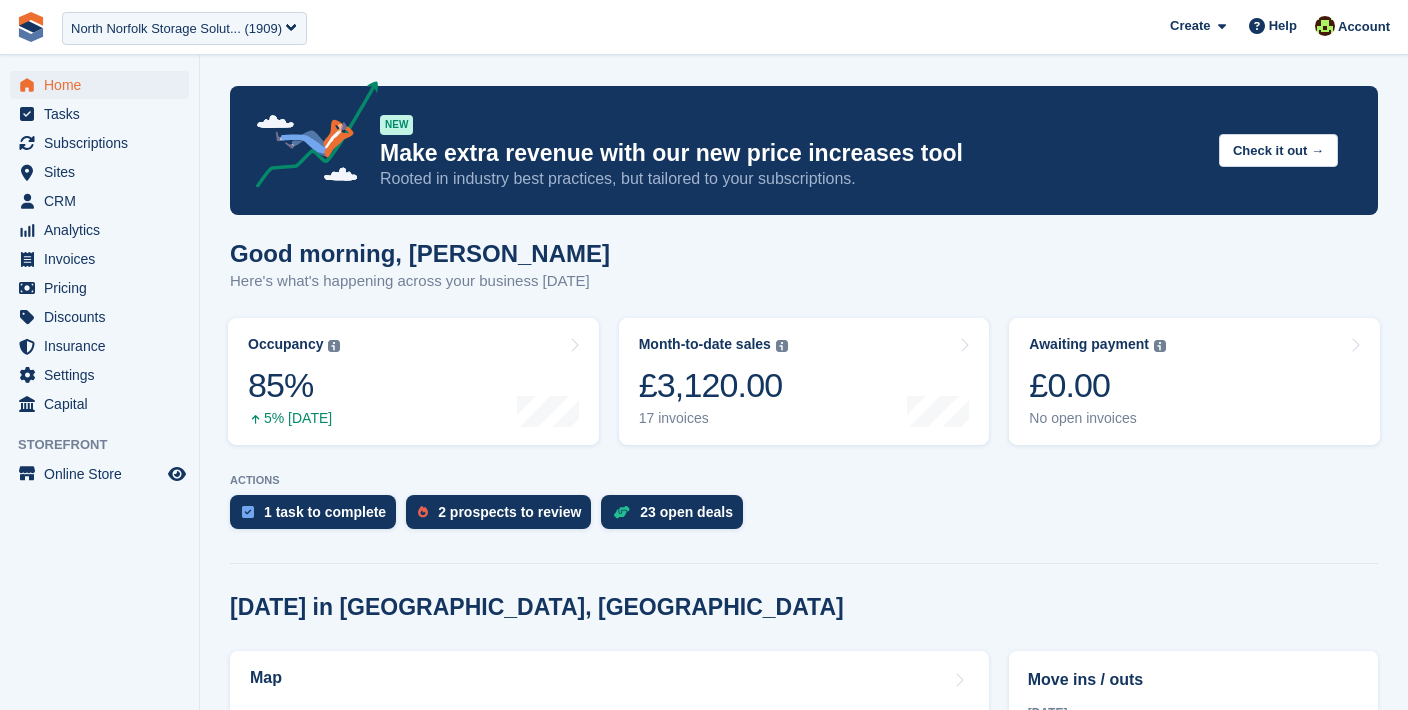 scroll, scrollTop: 0, scrollLeft: 0, axis: both 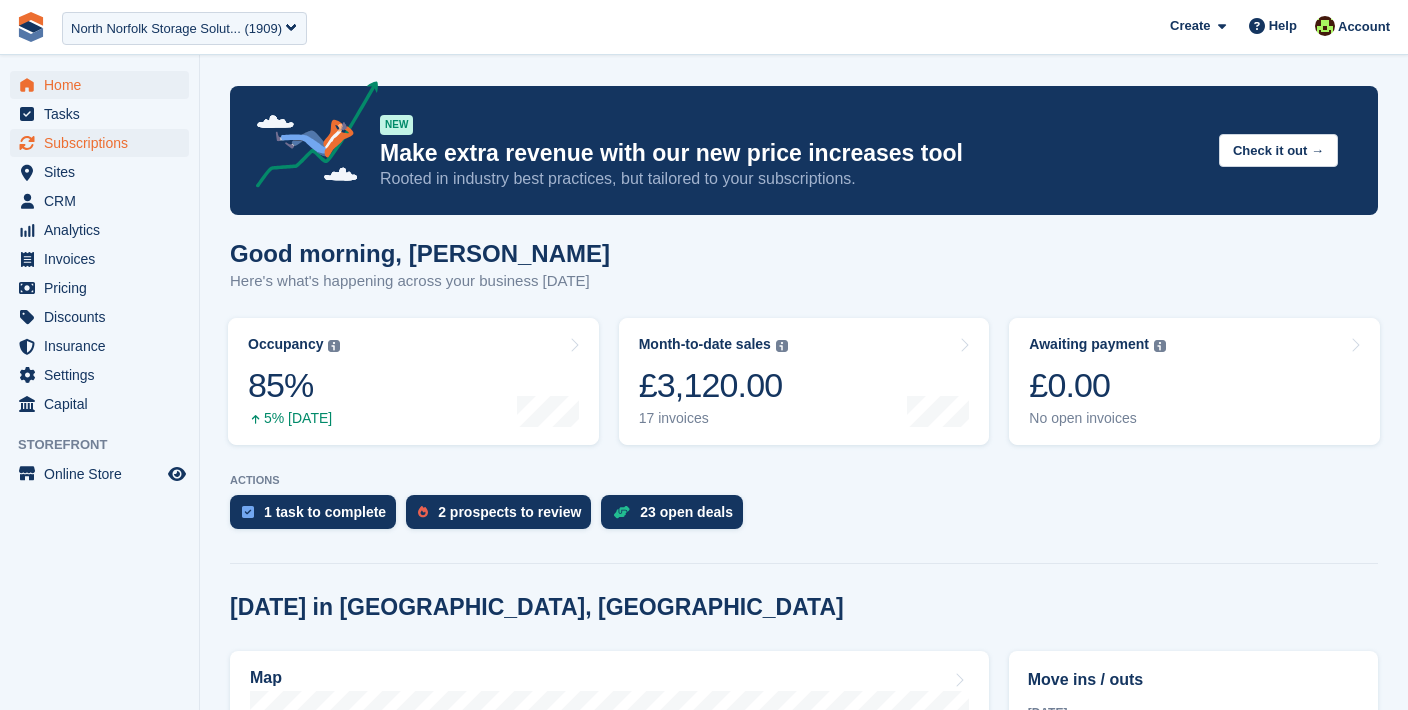 click on "Subscriptions" at bounding box center (104, 143) 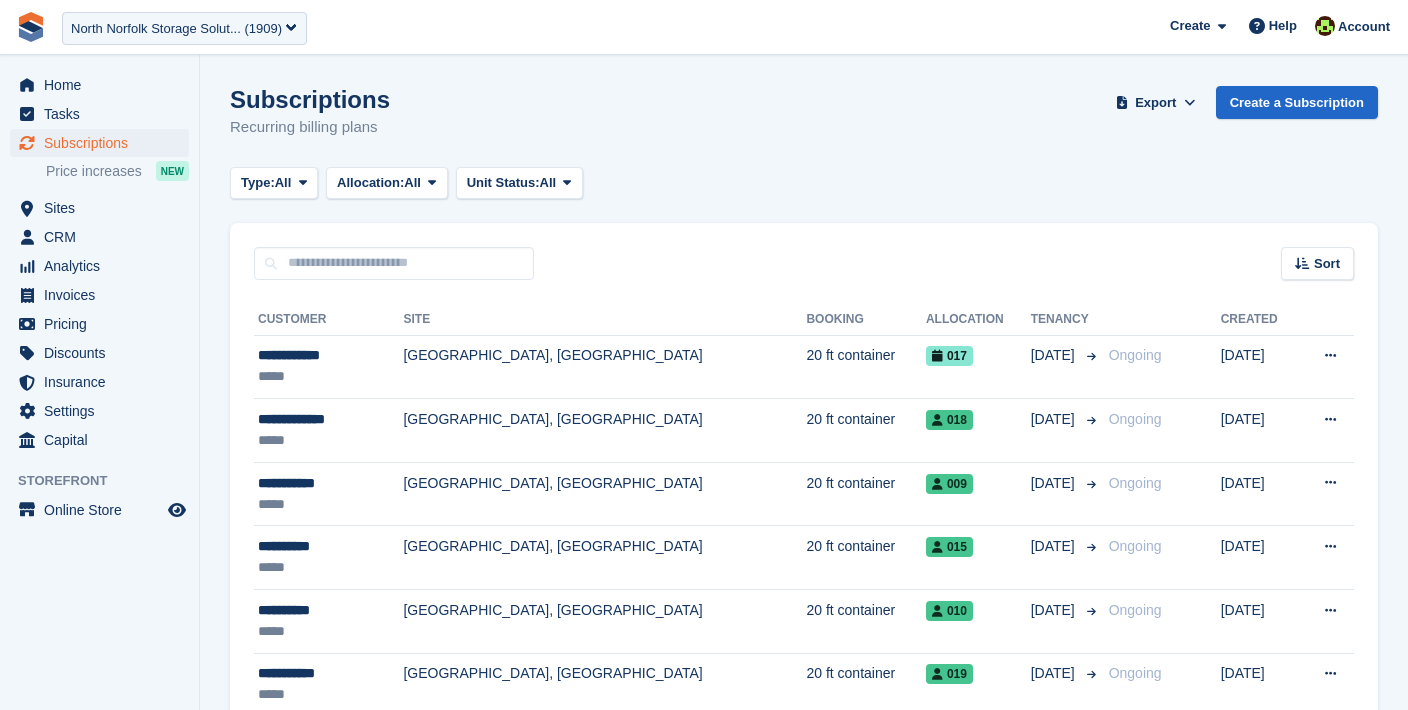 scroll, scrollTop: 0, scrollLeft: 0, axis: both 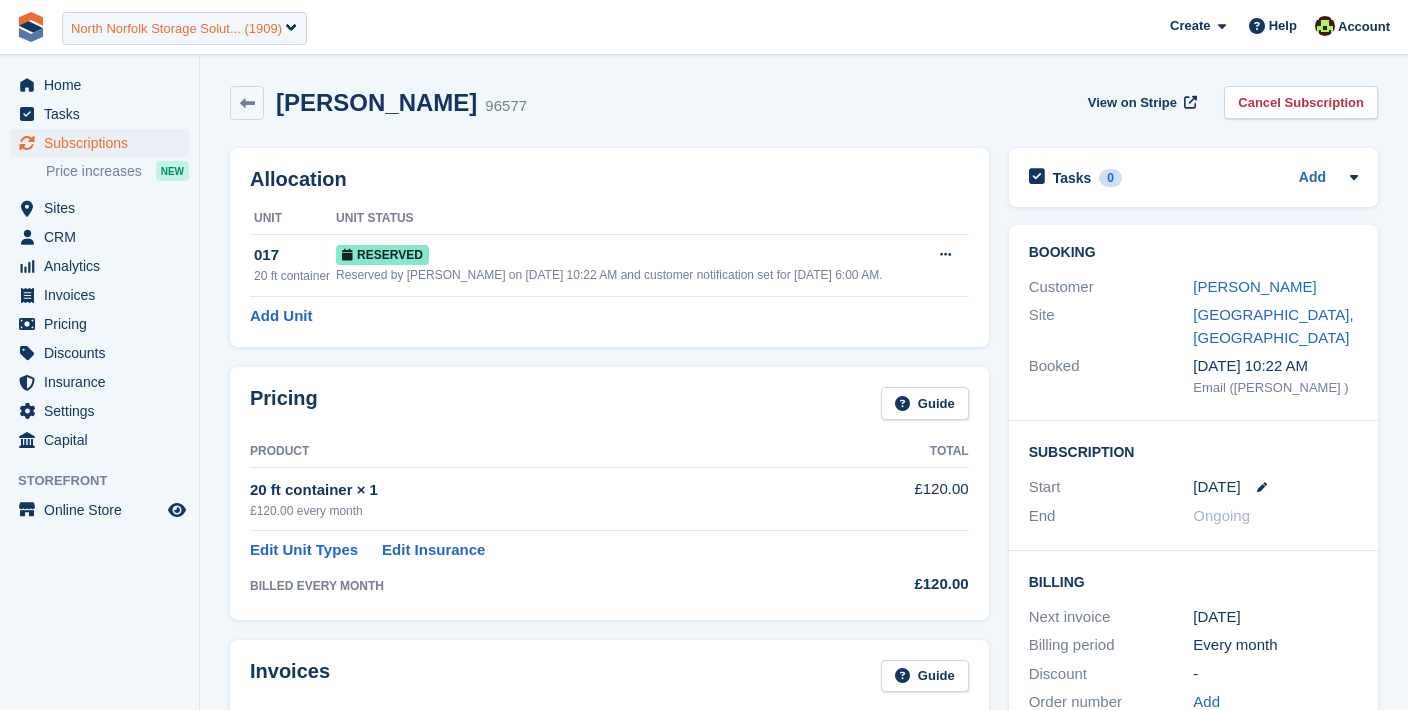 click on "North Norfolk Storage Solut... (1909)" at bounding box center (176, 29) 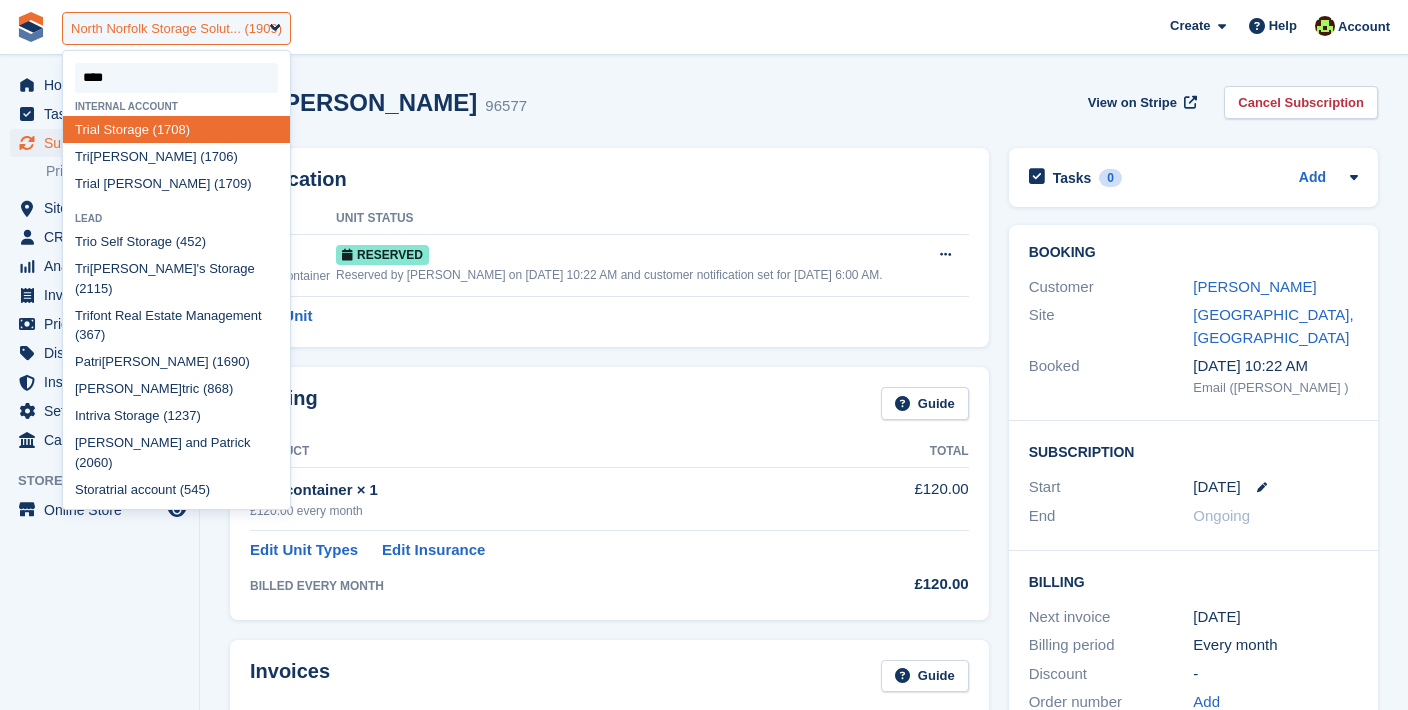 type on "*****" 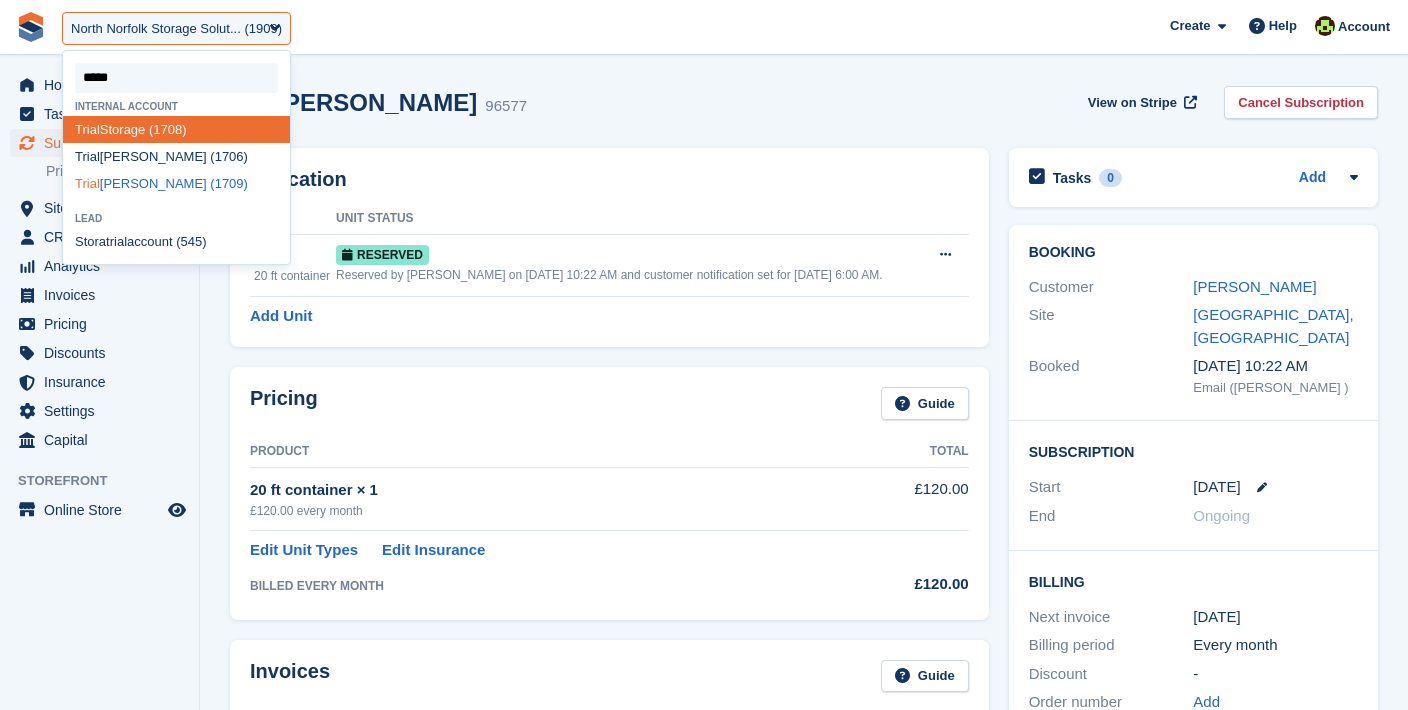 click on "Trial  Catherine Storage (1709)" at bounding box center [176, 183] 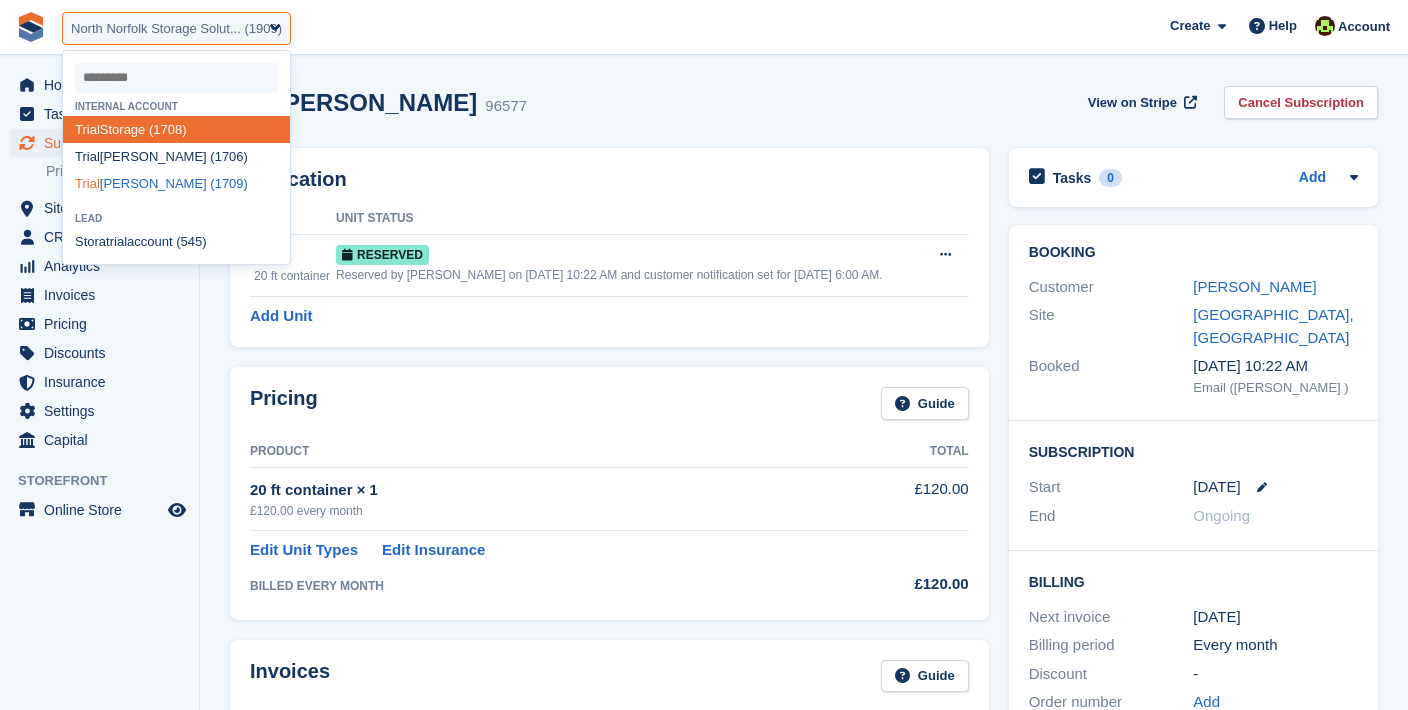 select on "****" 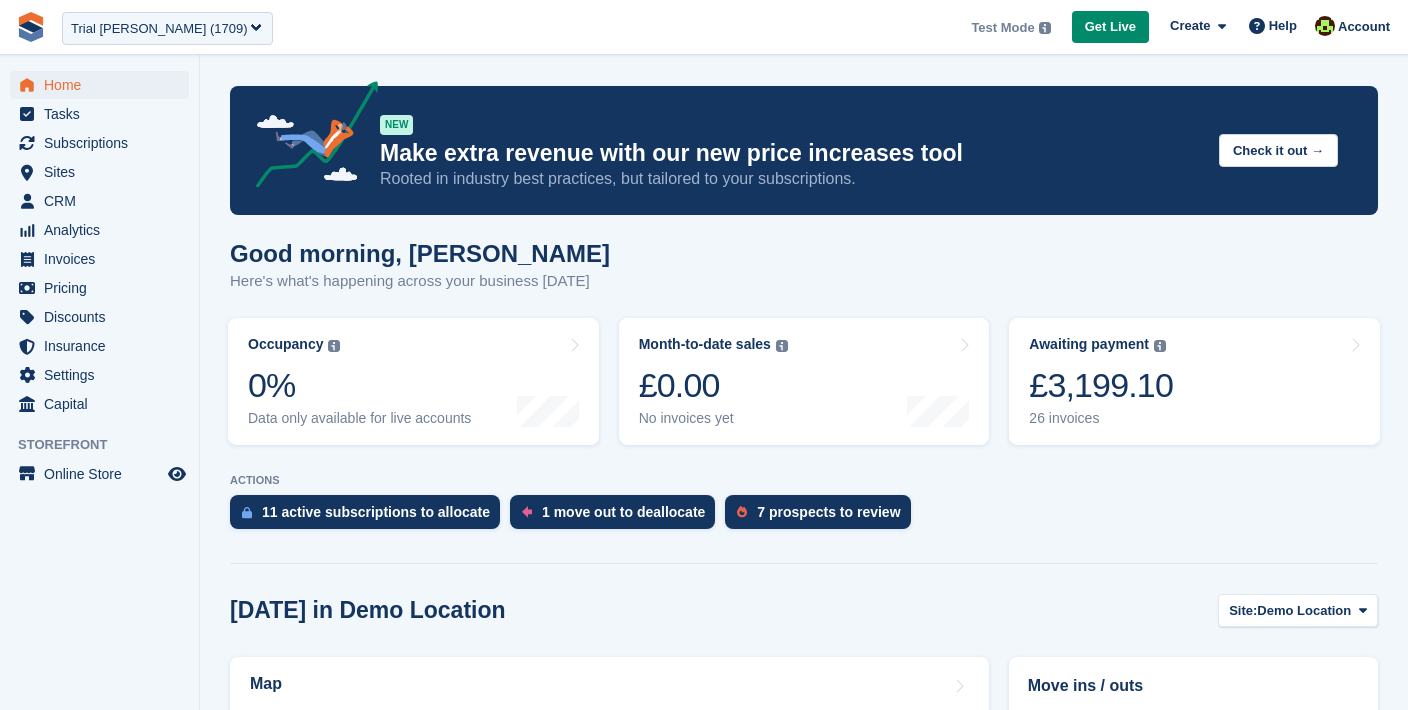 scroll, scrollTop: 0, scrollLeft: 0, axis: both 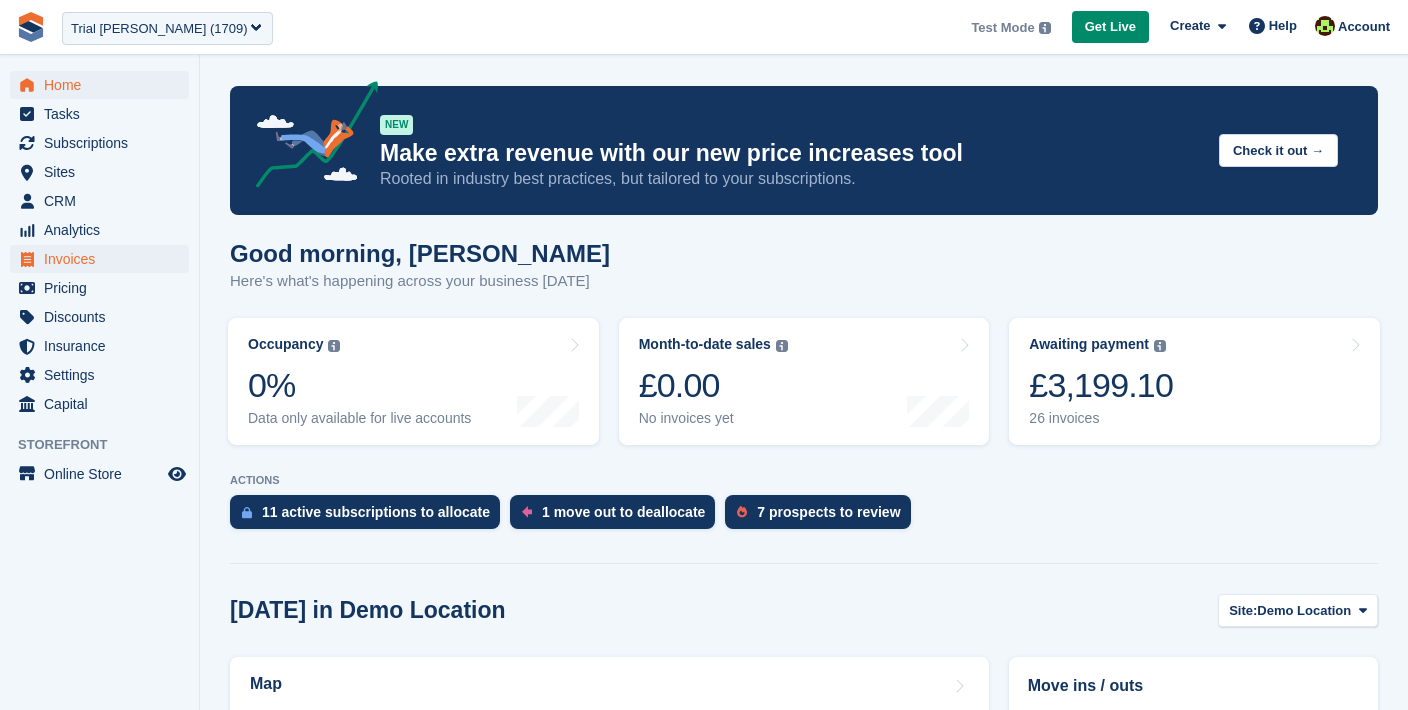 click on "Invoices" at bounding box center (104, 259) 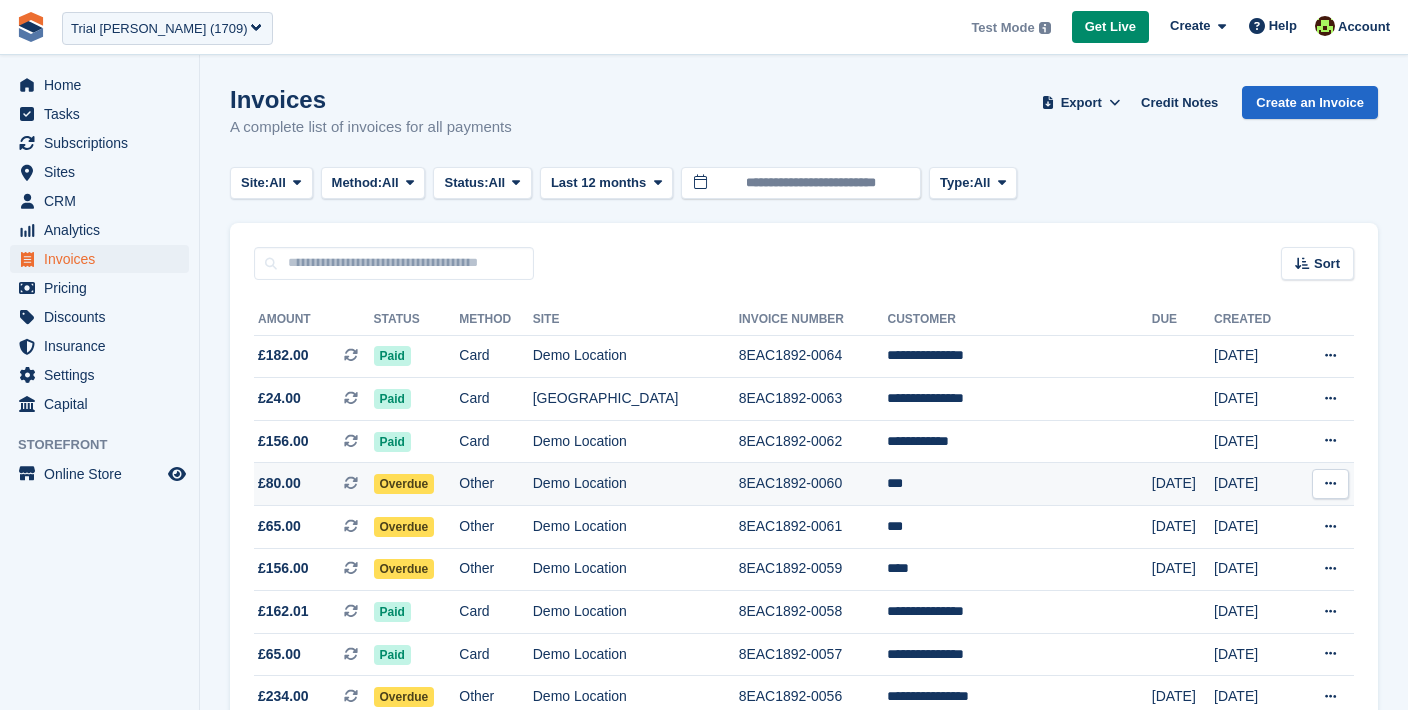 click on "Demo Location" at bounding box center [636, 484] 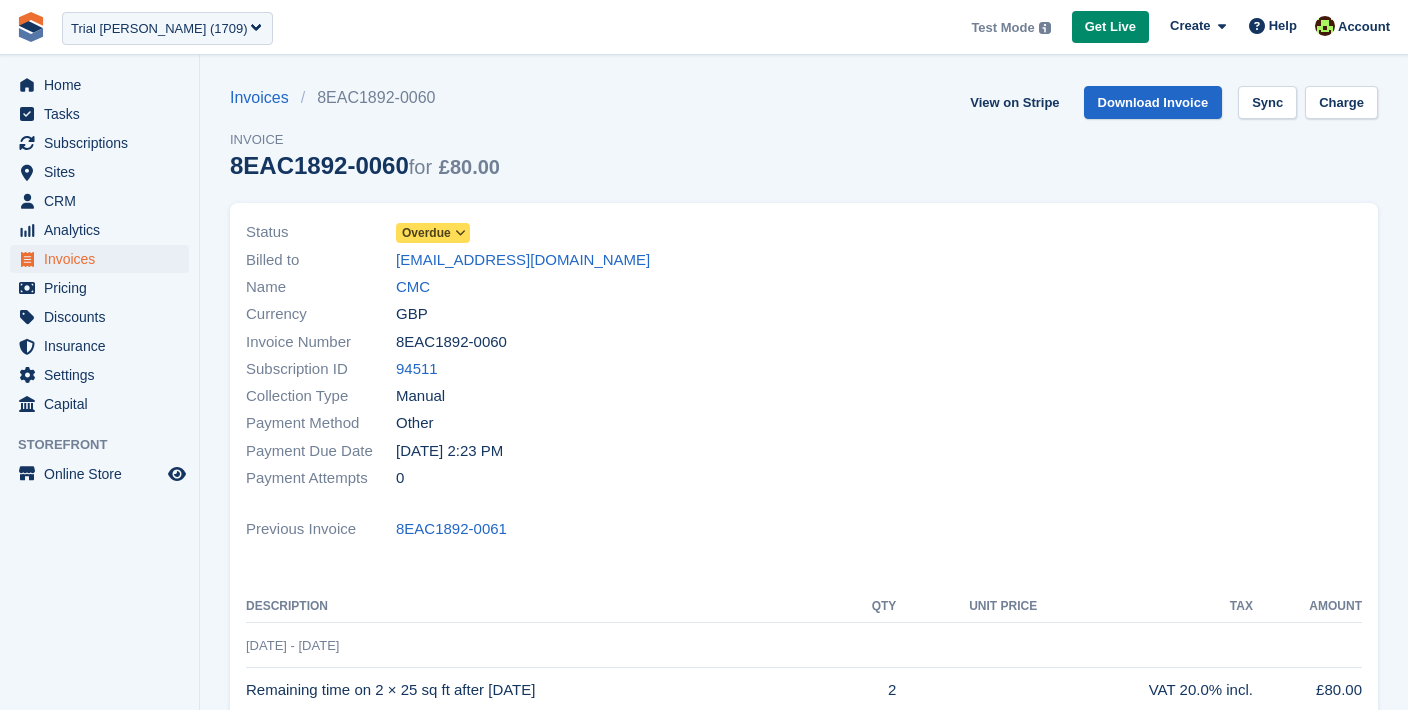 scroll, scrollTop: 0, scrollLeft: 0, axis: both 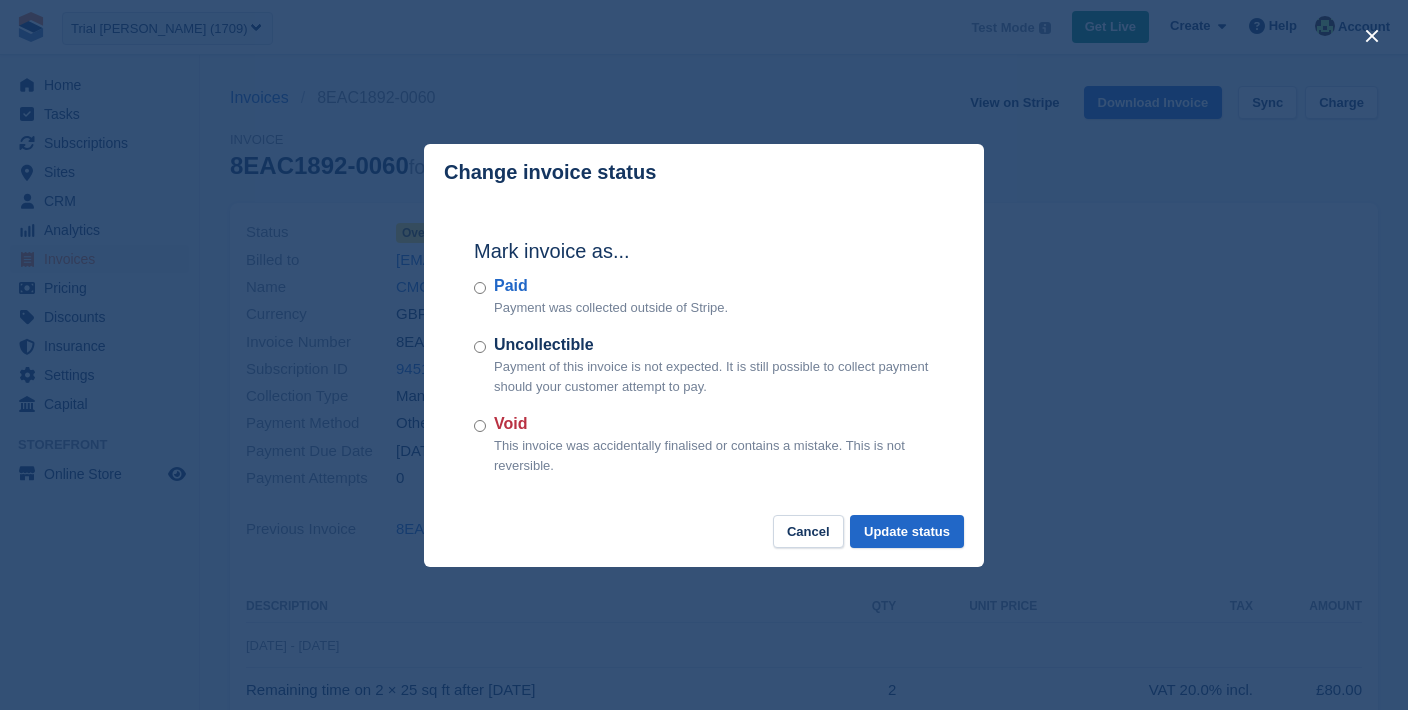 click at bounding box center [704, 355] 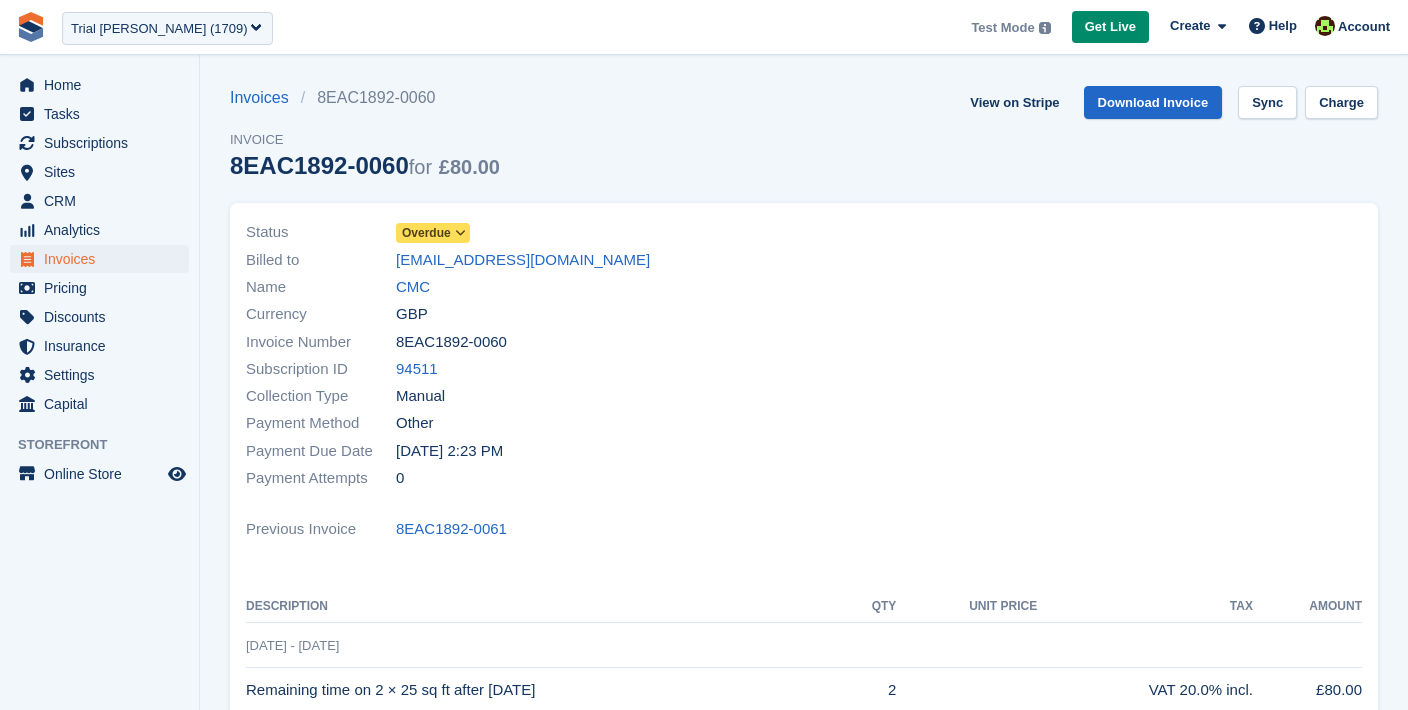 click at bounding box center (460, 233) 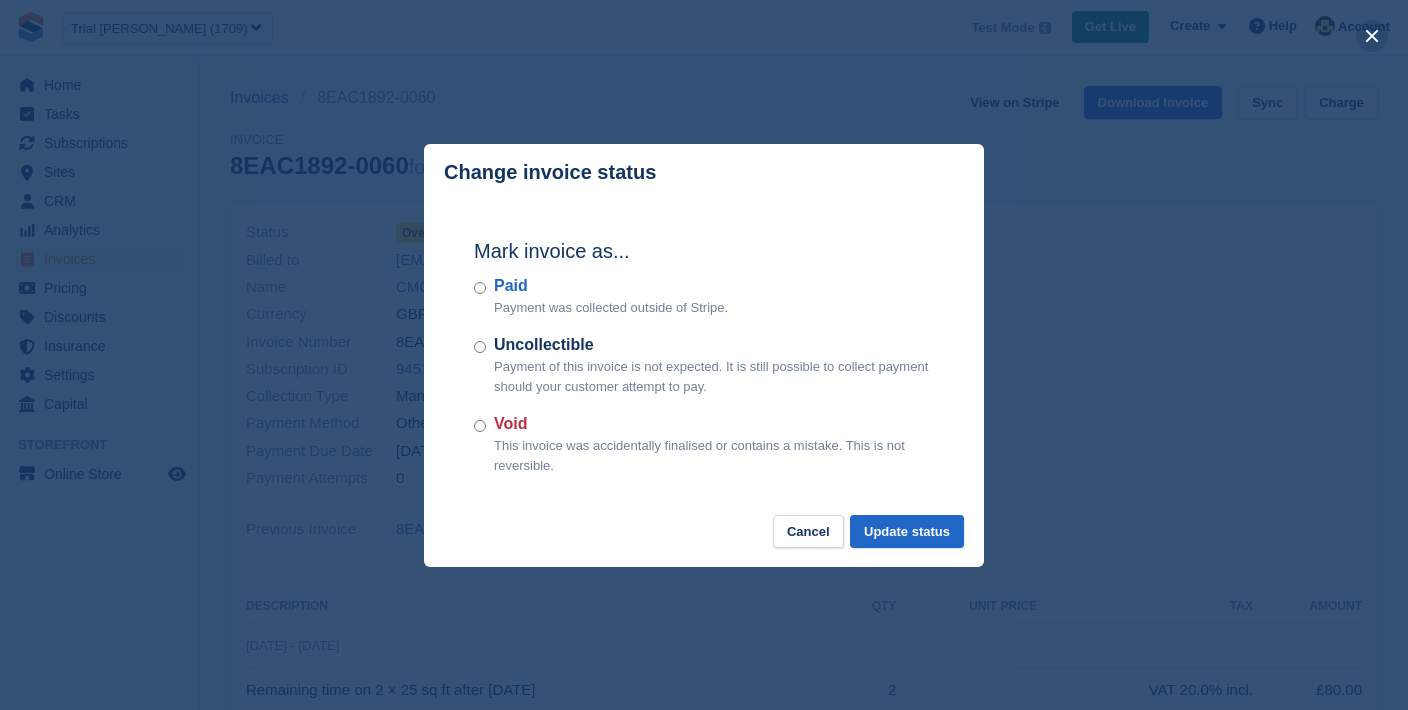 click at bounding box center [1372, 36] 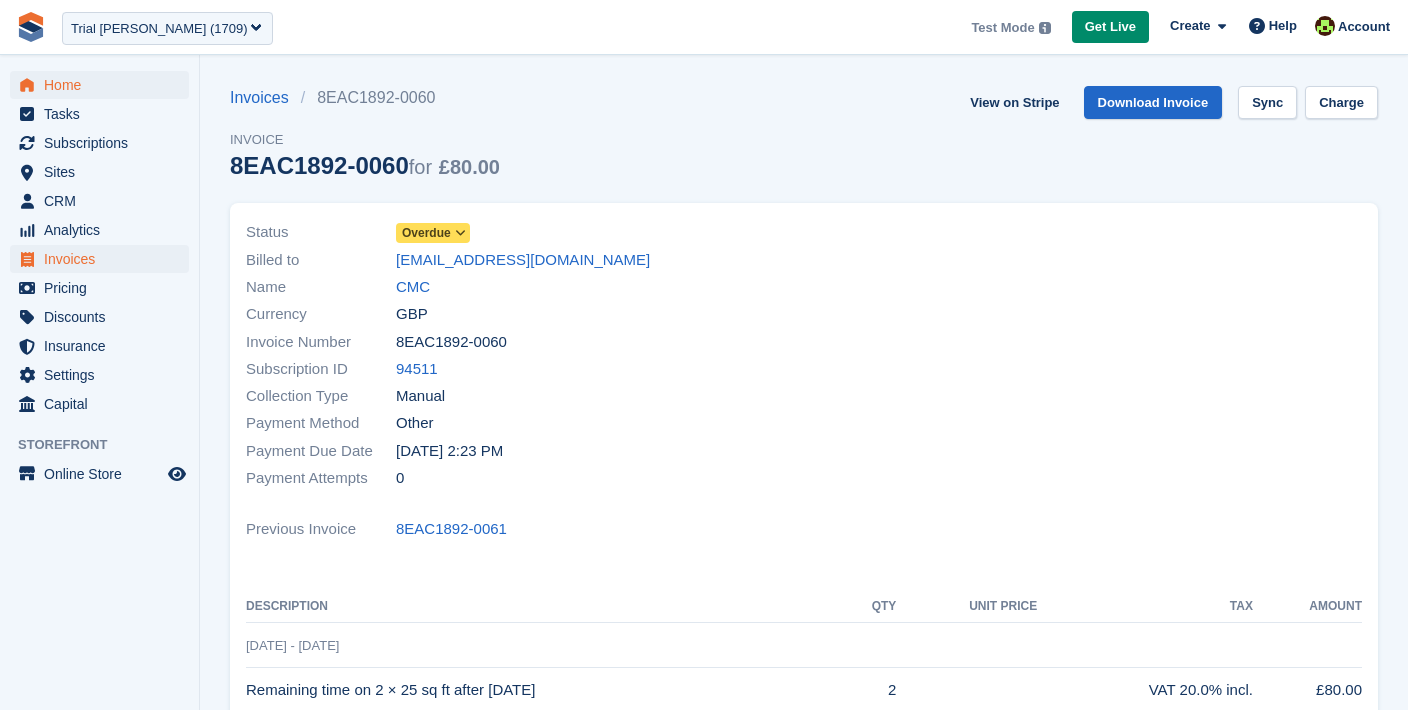 click on "Home" at bounding box center (104, 85) 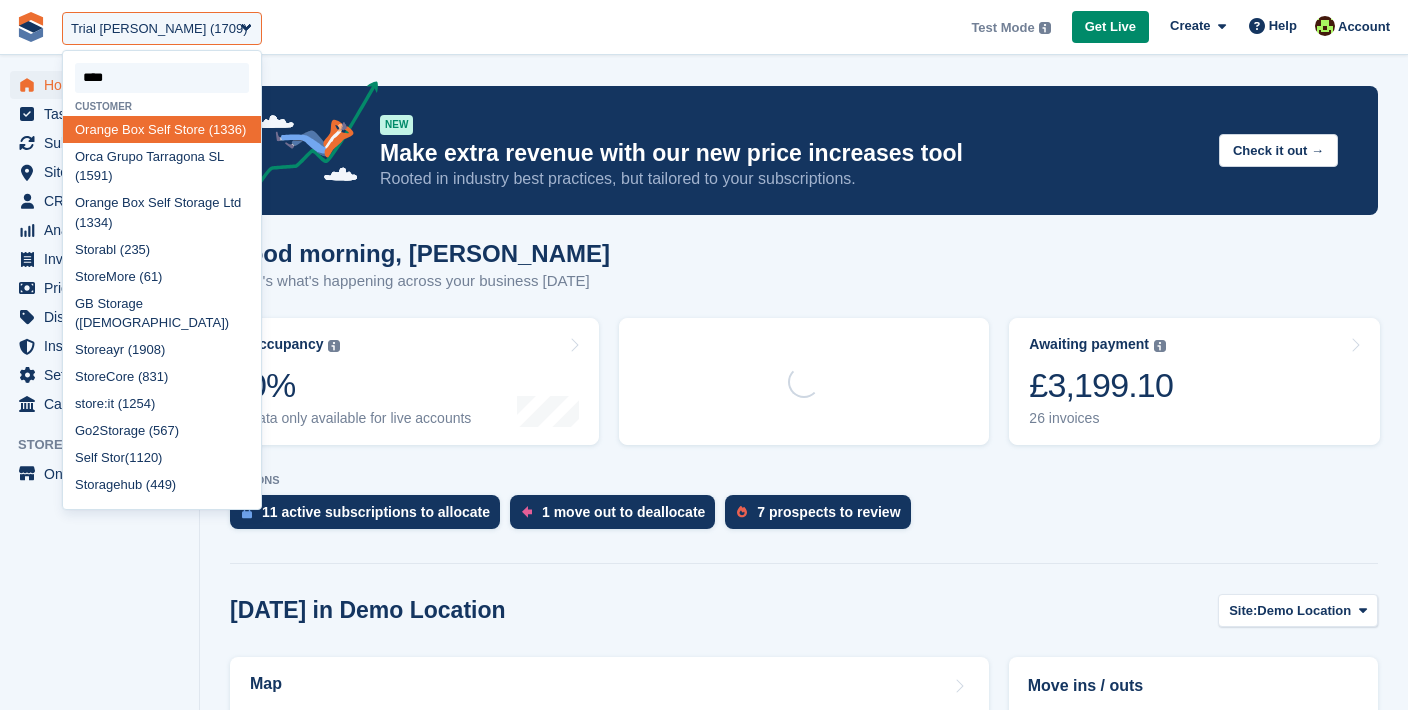 scroll, scrollTop: 0, scrollLeft: 0, axis: both 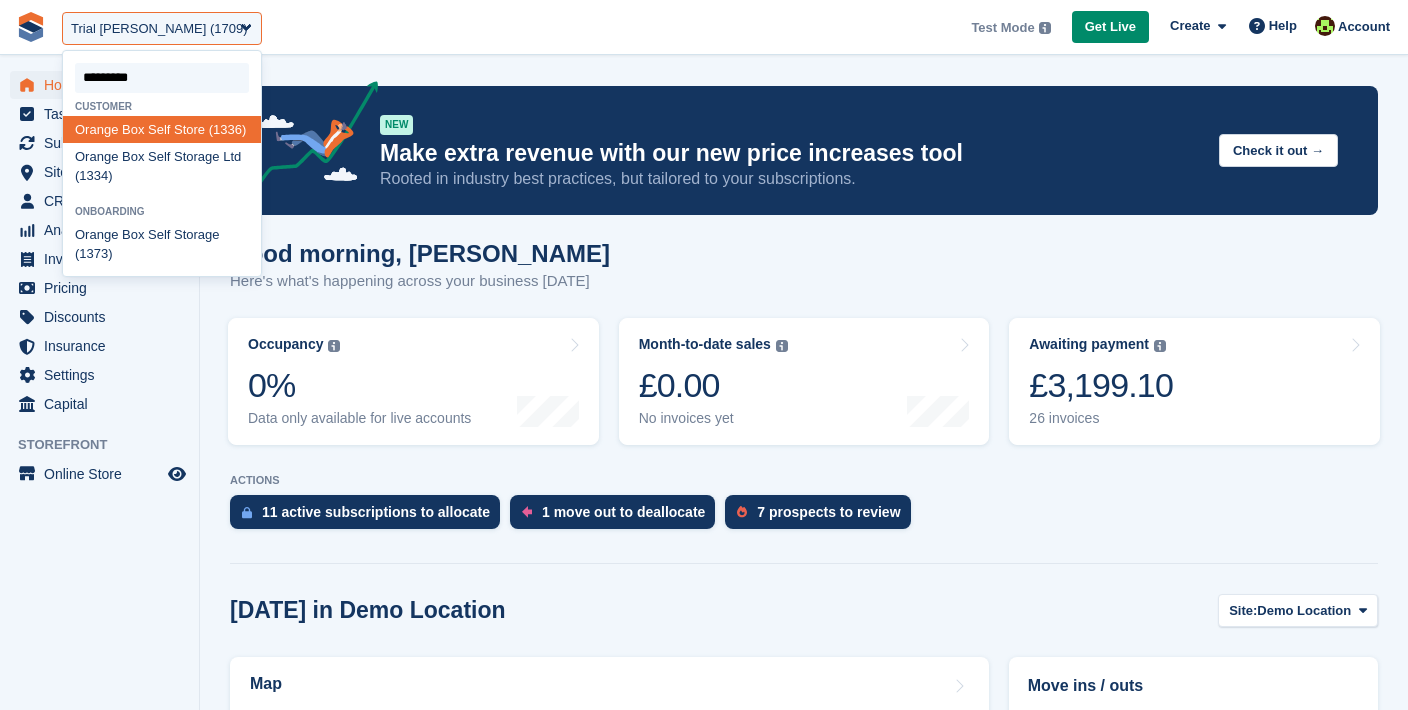 type on "**********" 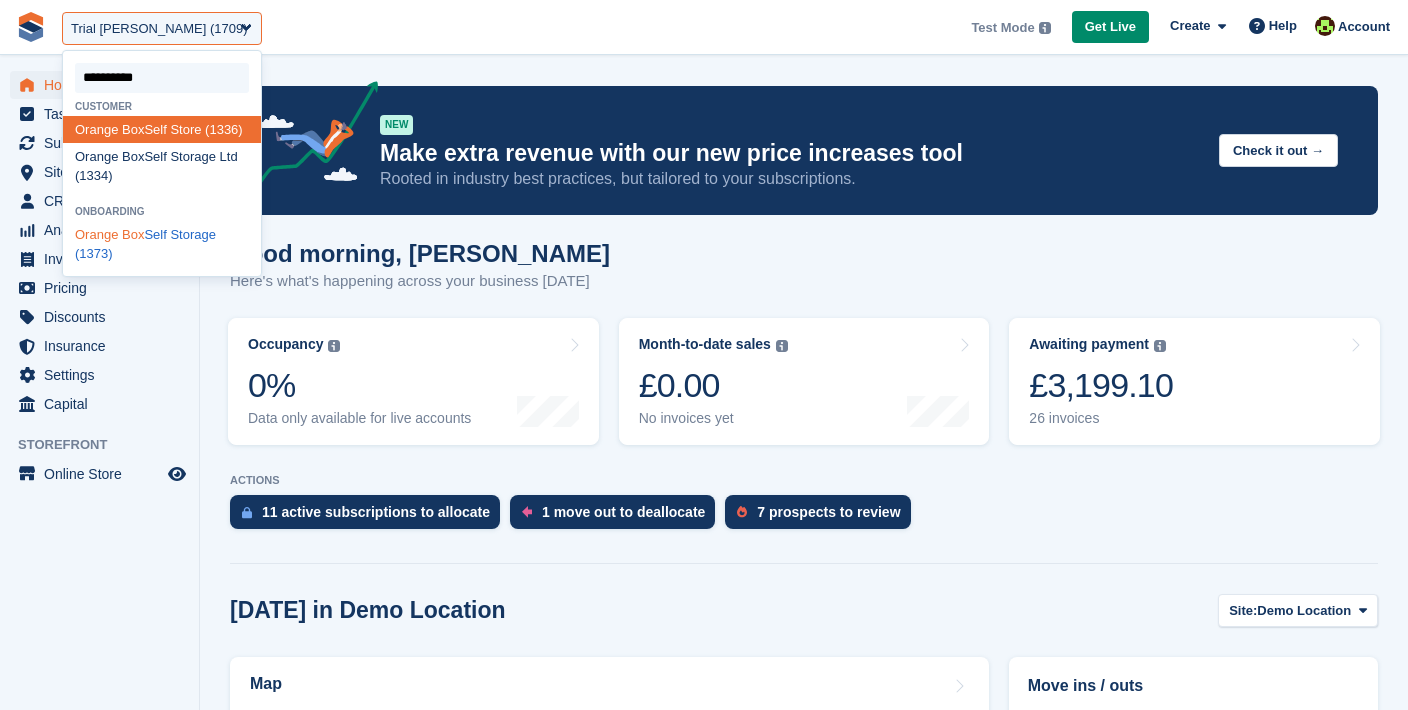 click on "Orange   Box  Self Storage (1373)" at bounding box center [162, 244] 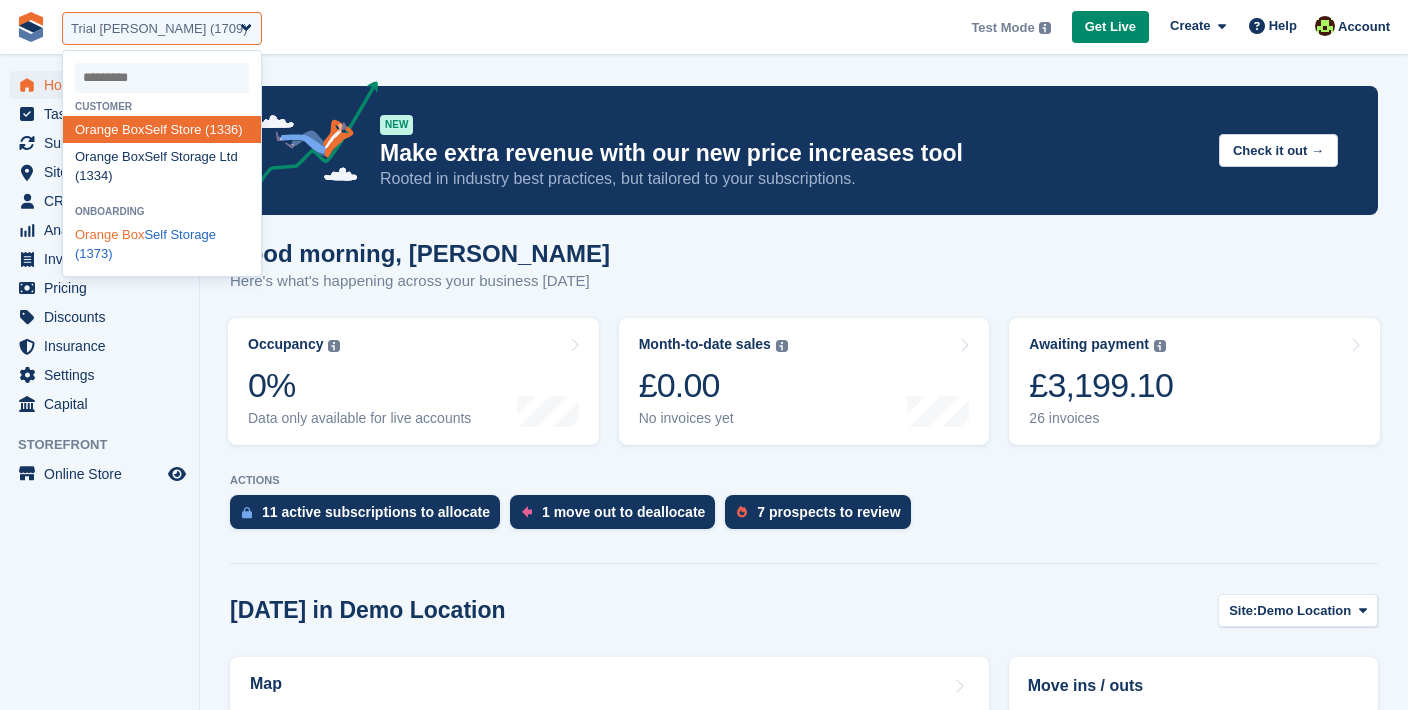 select on "****" 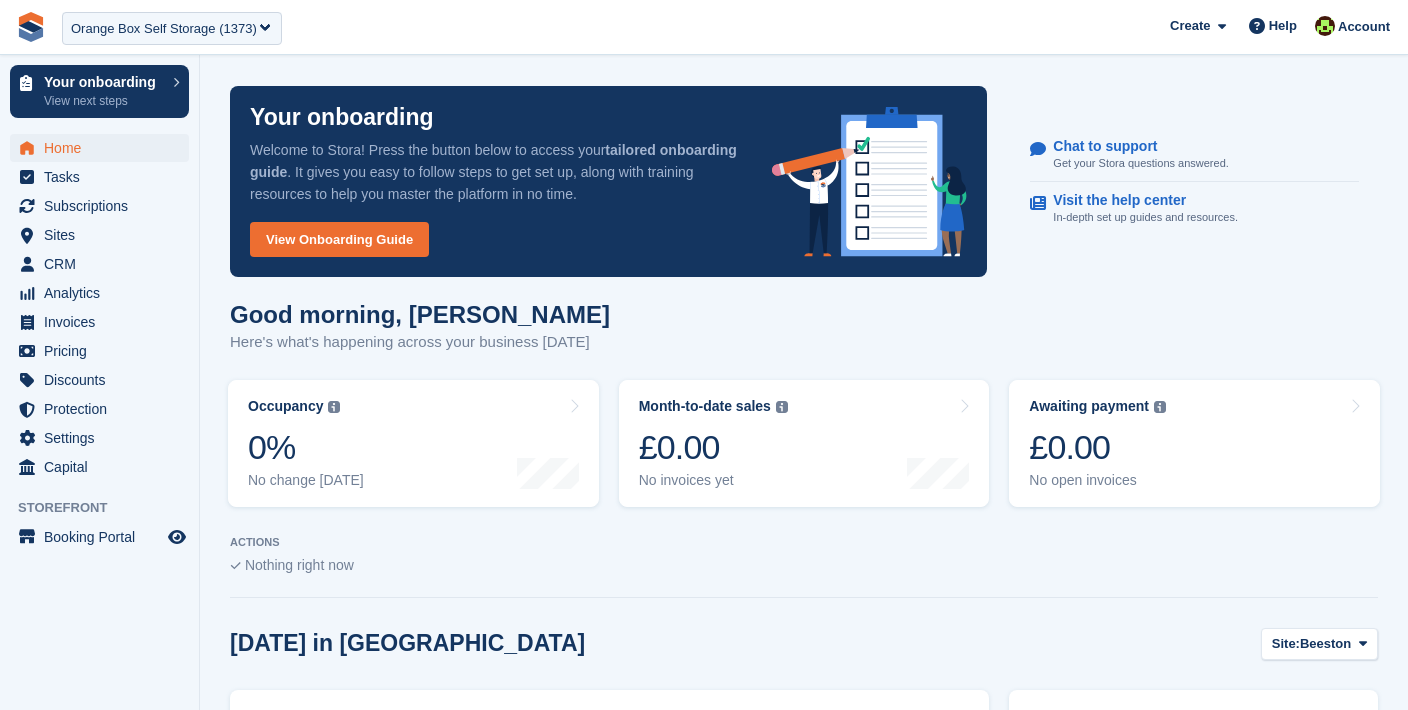 scroll, scrollTop: 0, scrollLeft: 0, axis: both 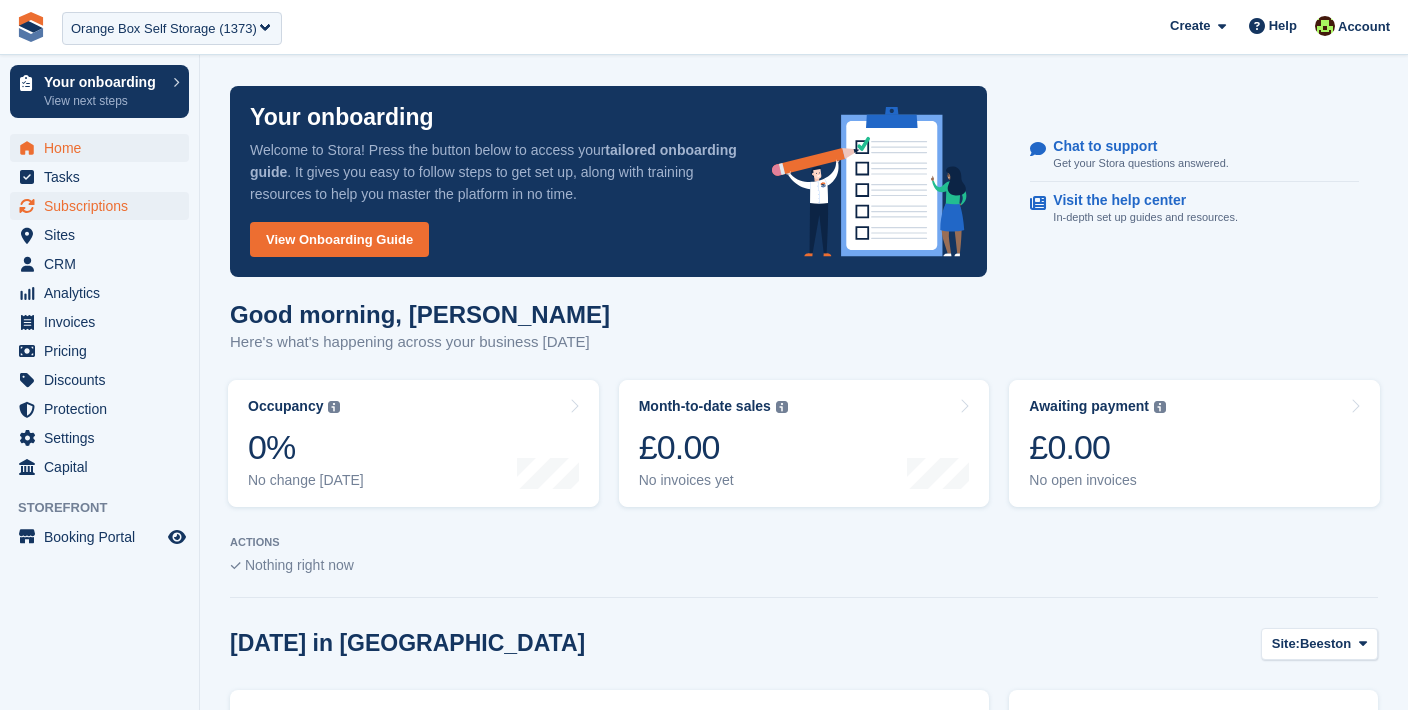 click on "Subscriptions" at bounding box center [104, 206] 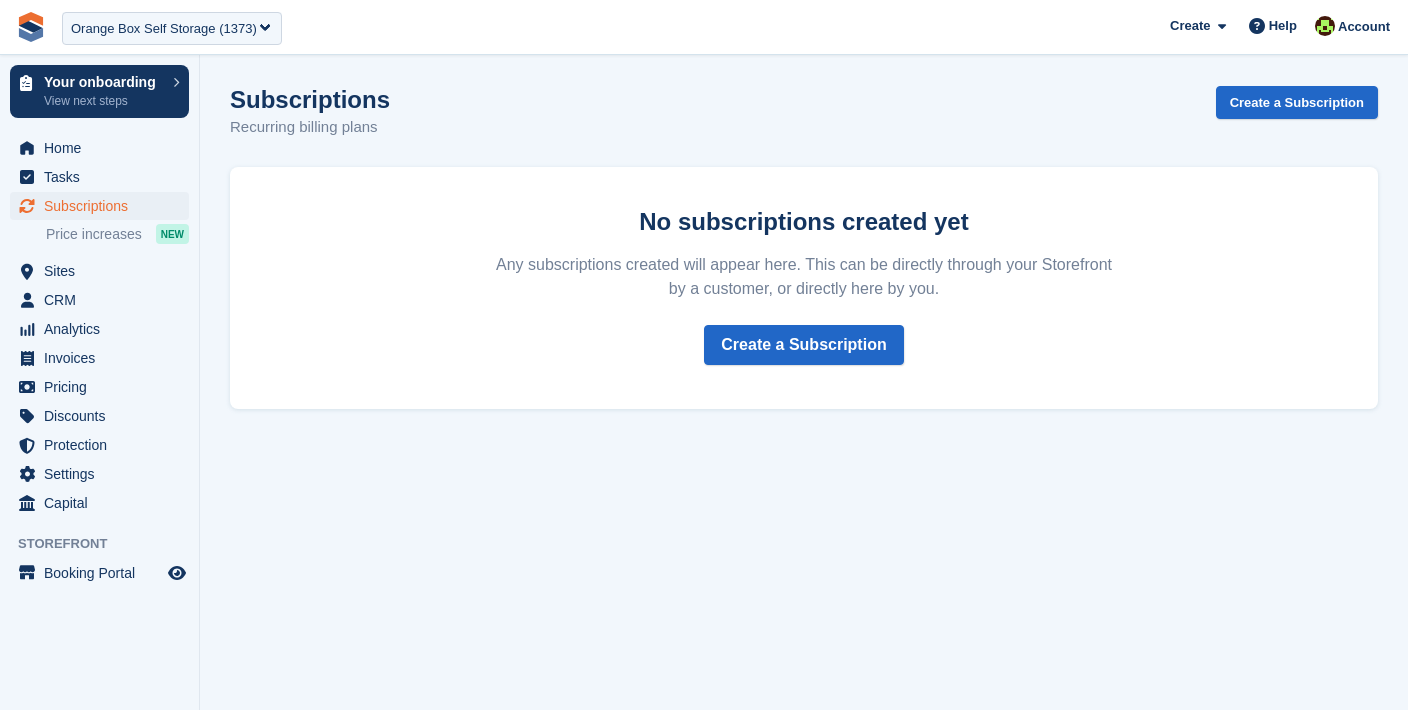 click on "Sites" at bounding box center (104, 271) 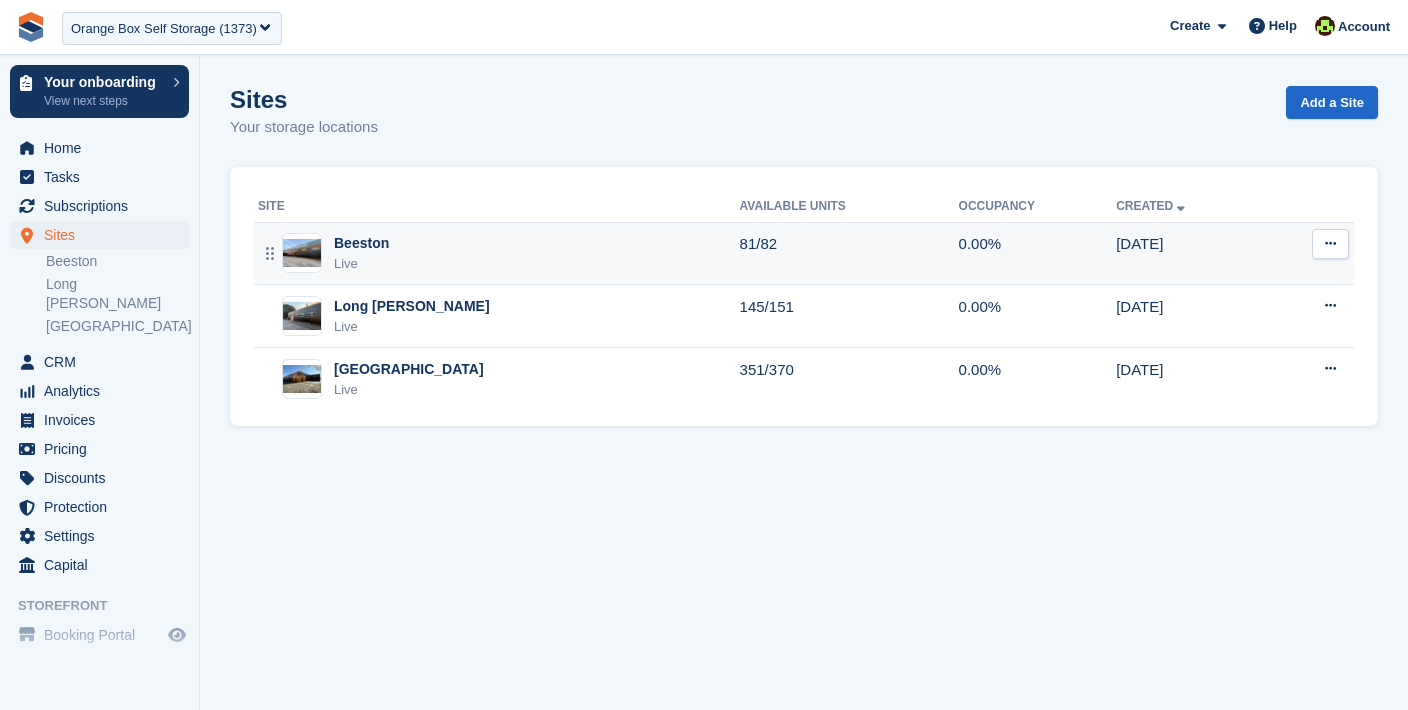 click on "Beeston" at bounding box center (361, 243) 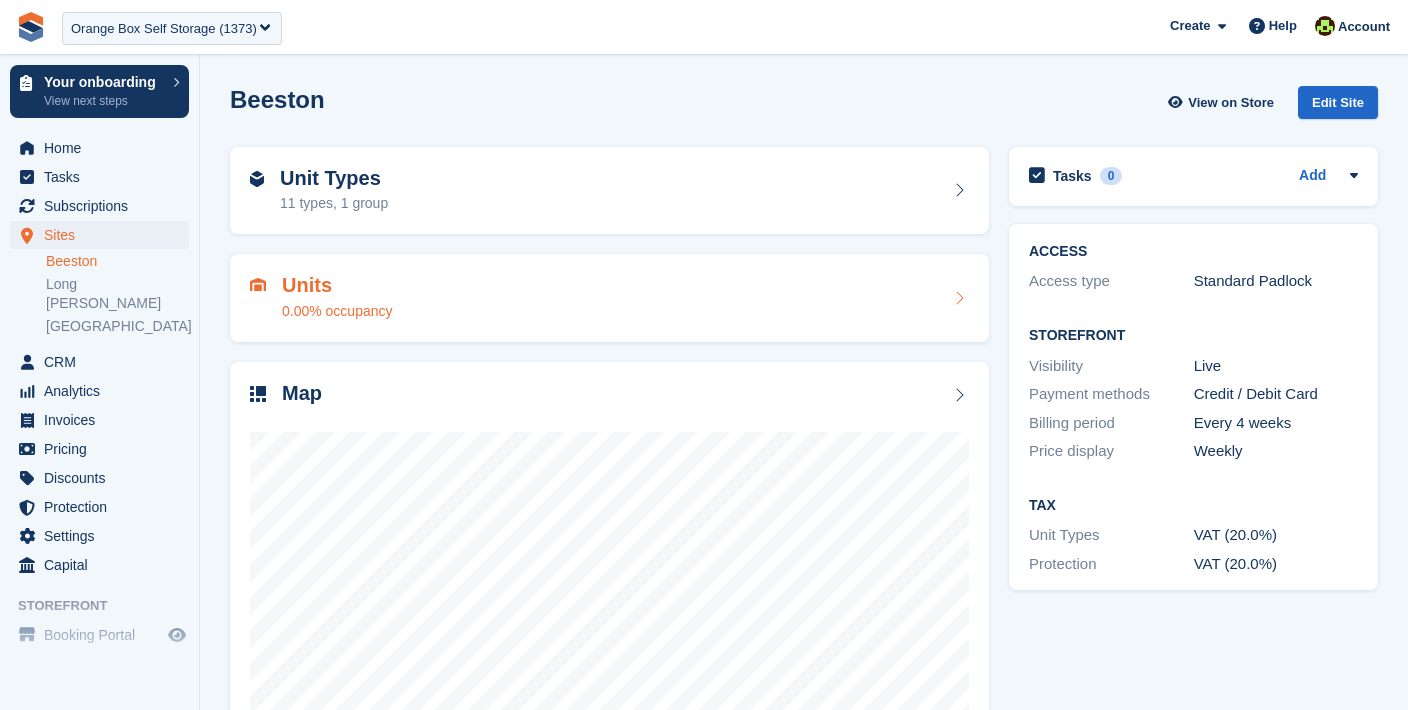 scroll, scrollTop: 0, scrollLeft: 0, axis: both 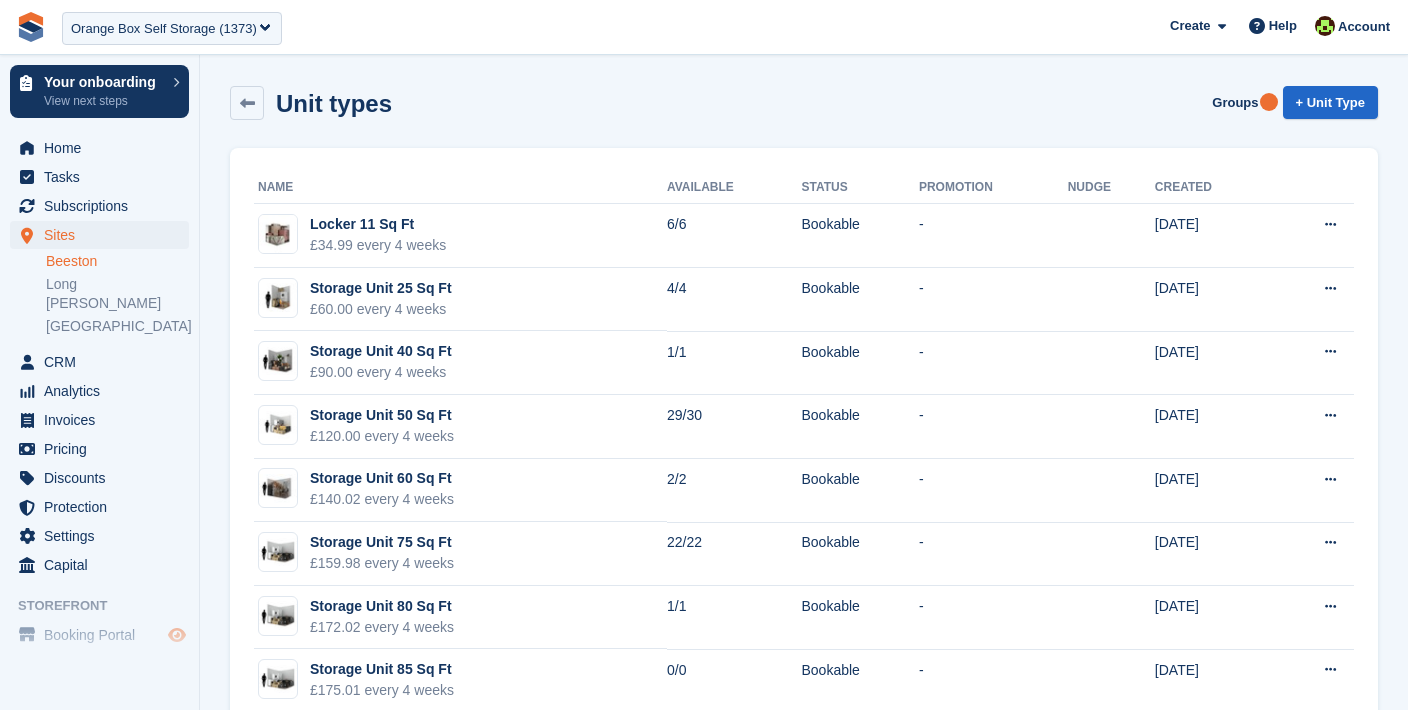 click at bounding box center (177, 635) 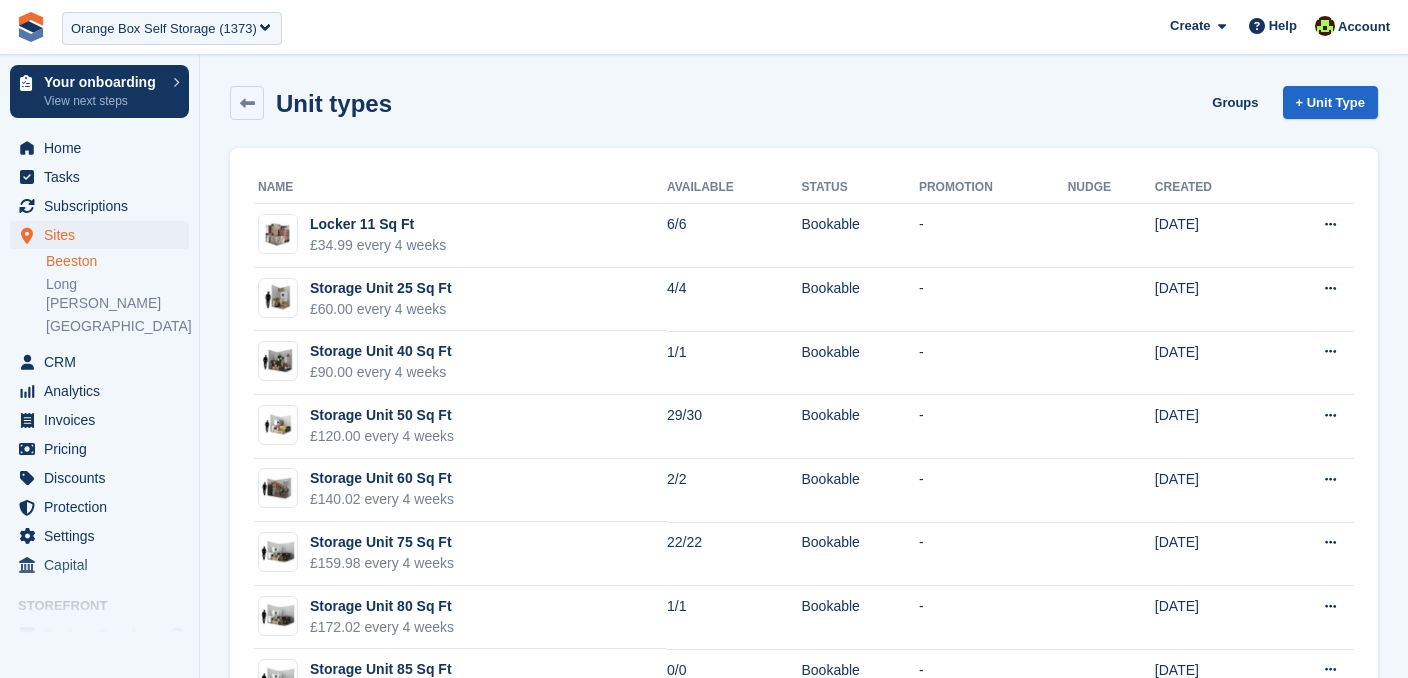 scroll, scrollTop: 0, scrollLeft: 0, axis: both 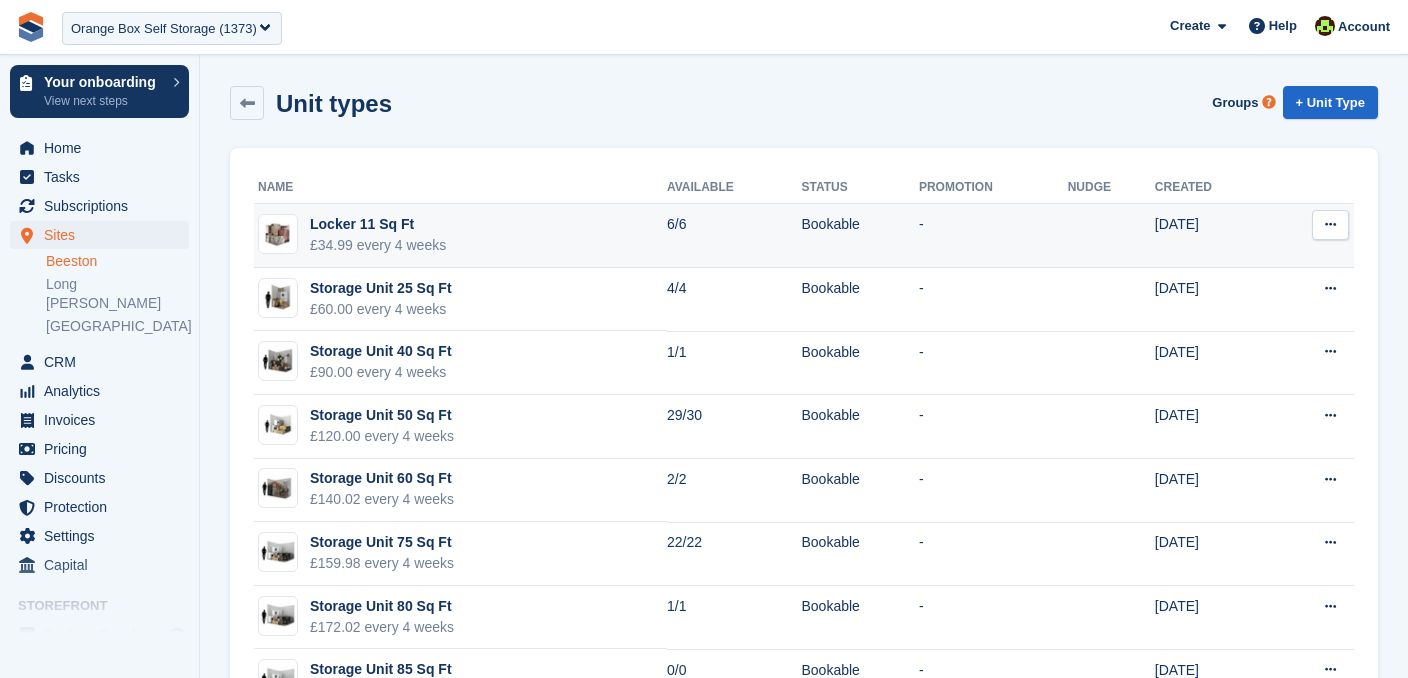 click at bounding box center (1330, 225) 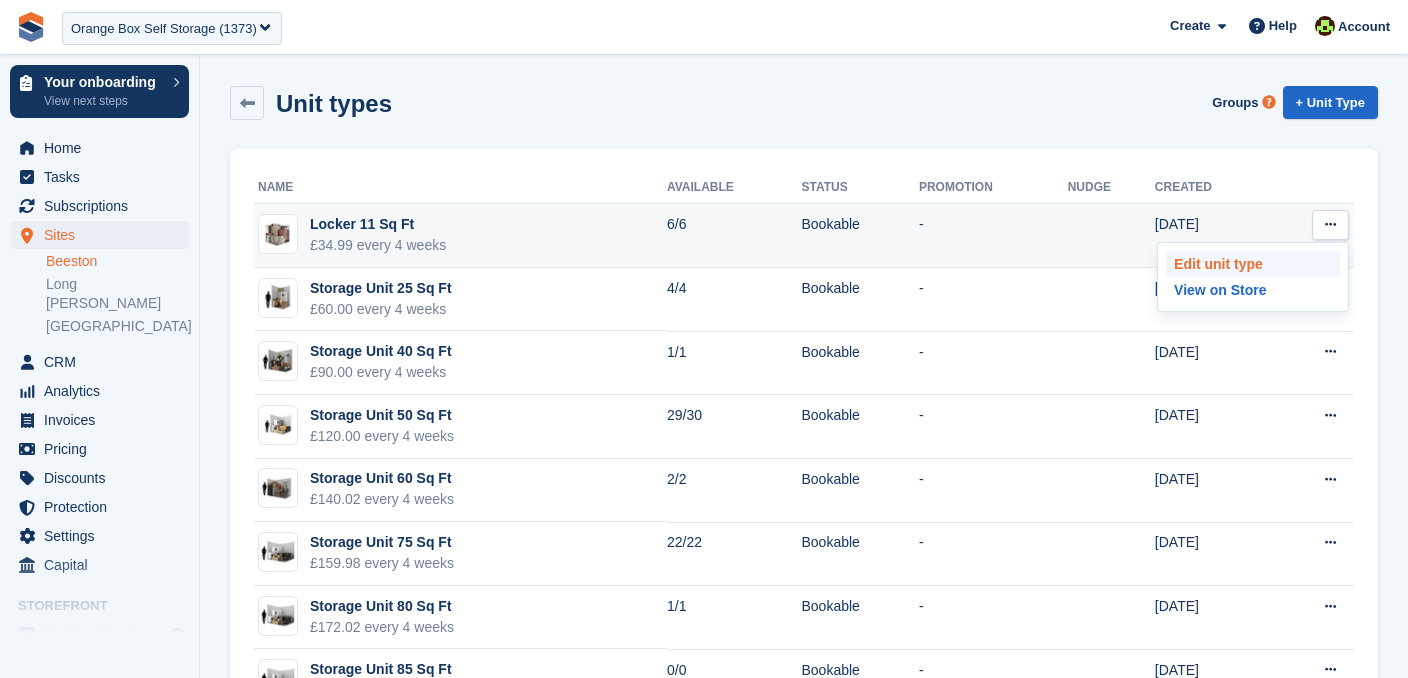 click on "Edit unit type" at bounding box center [1253, 264] 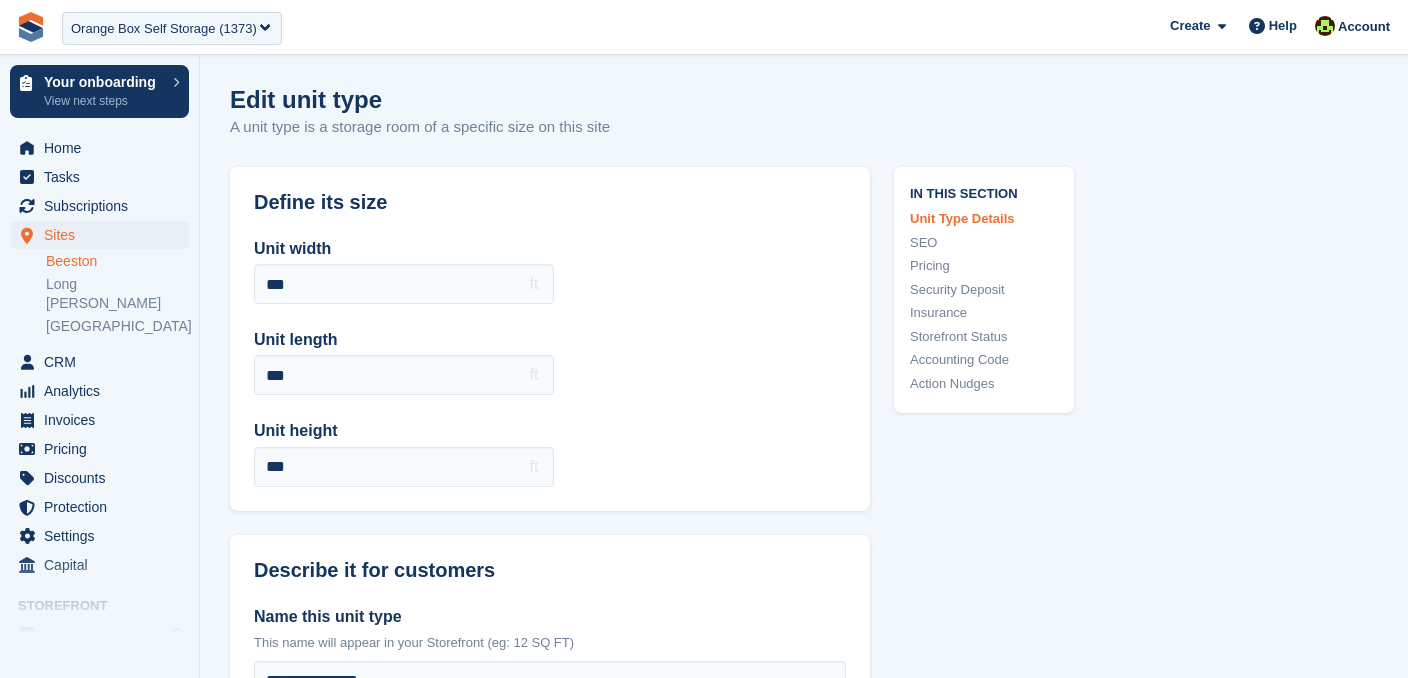 click on "Insurance" at bounding box center (984, 313) 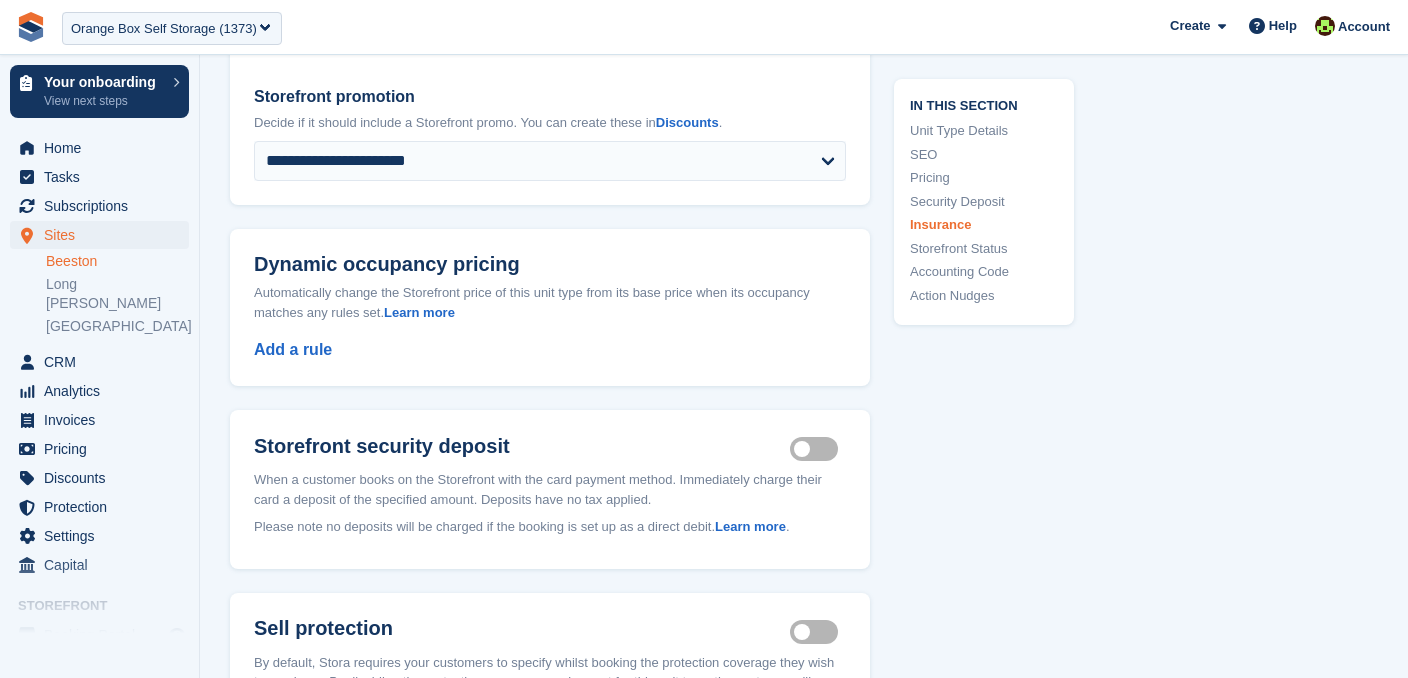 scroll, scrollTop: 2682, scrollLeft: 0, axis: vertical 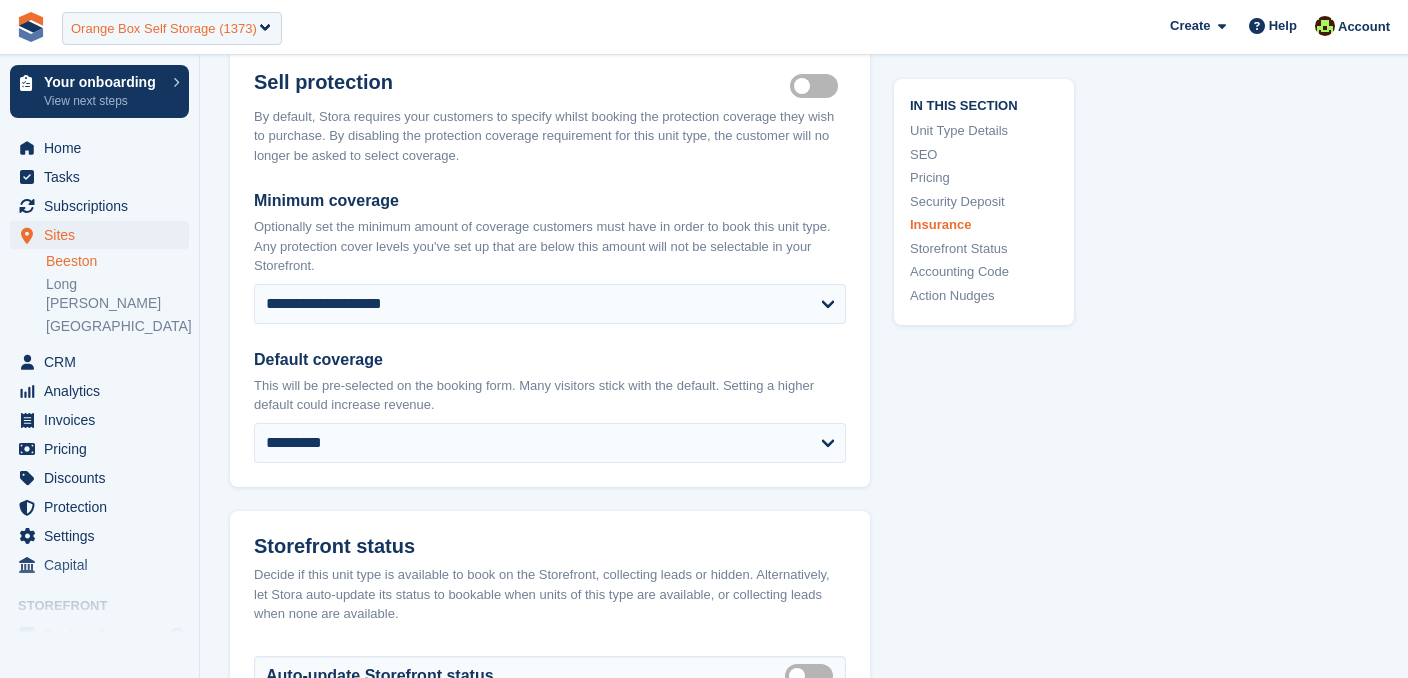 click on "Orange Box Self Storage (1373)" at bounding box center (164, 29) 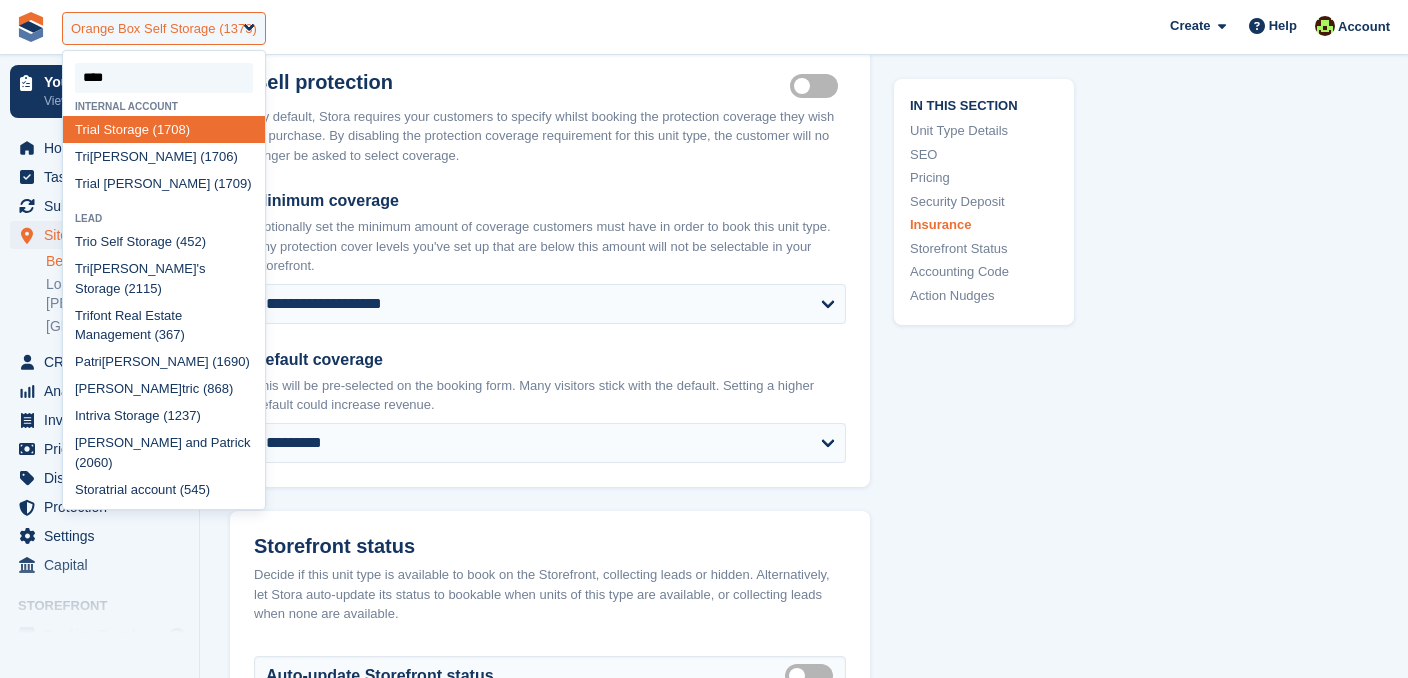 type on "*****" 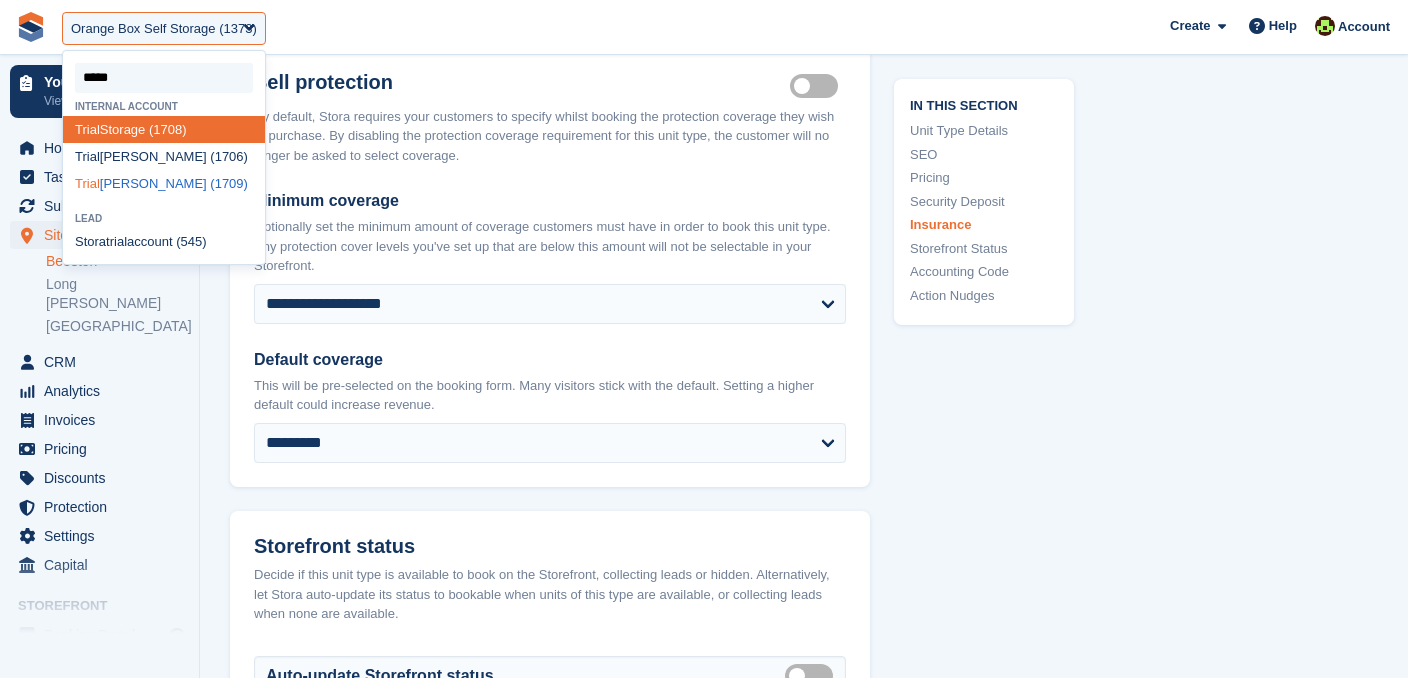 click on "Trial  Catherine Storage (1709)" at bounding box center [164, 183] 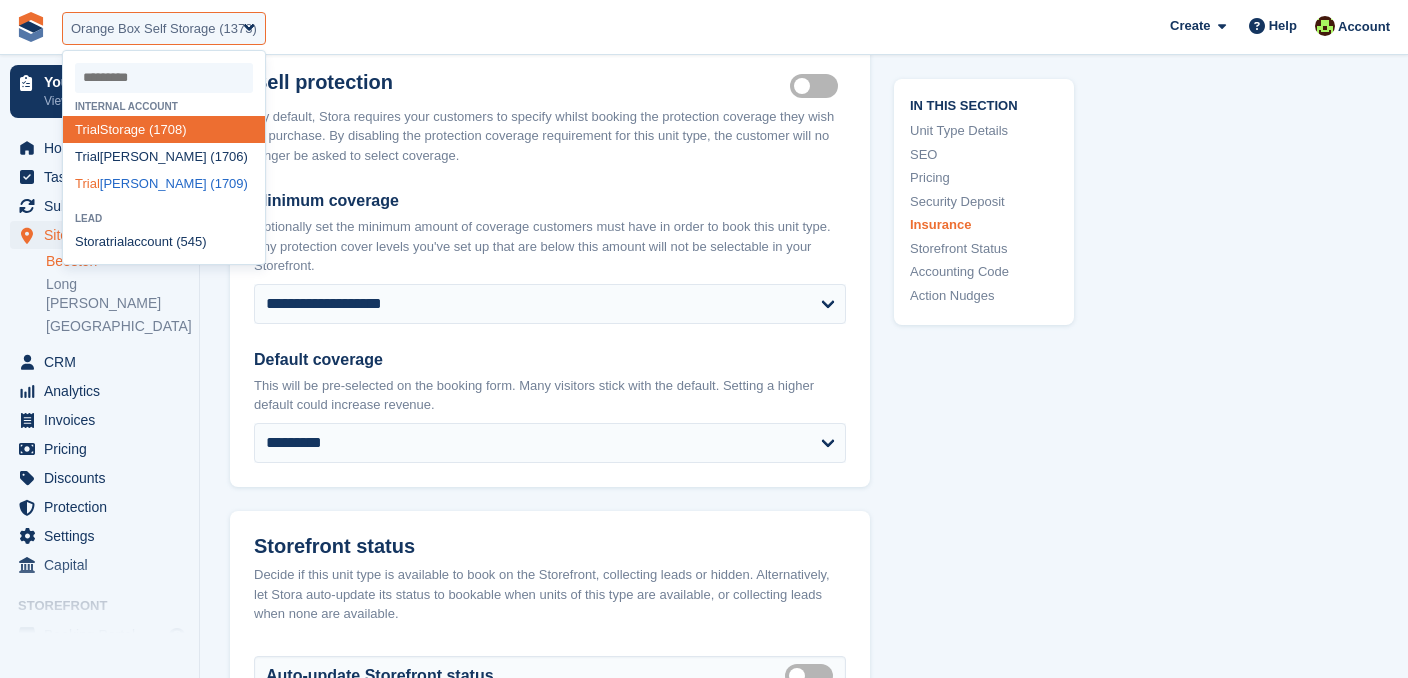 select on "****" 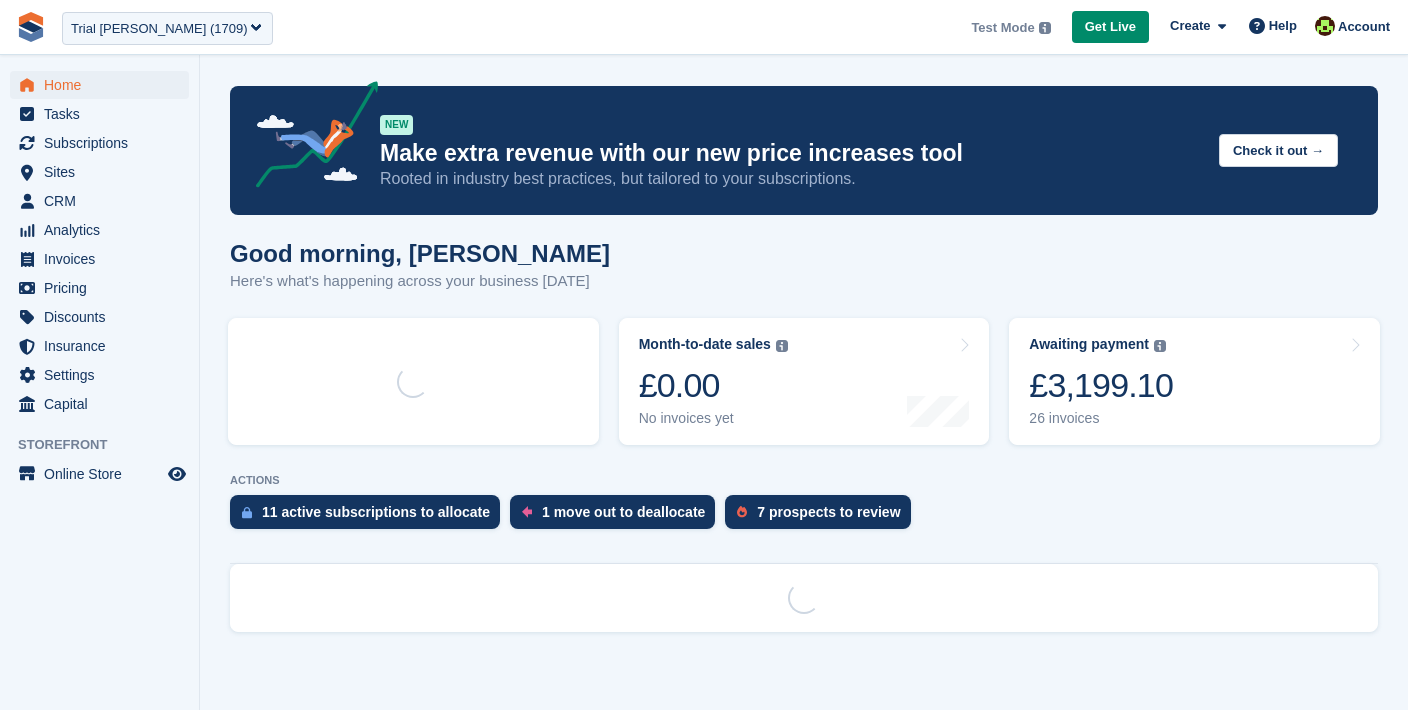scroll, scrollTop: 0, scrollLeft: 0, axis: both 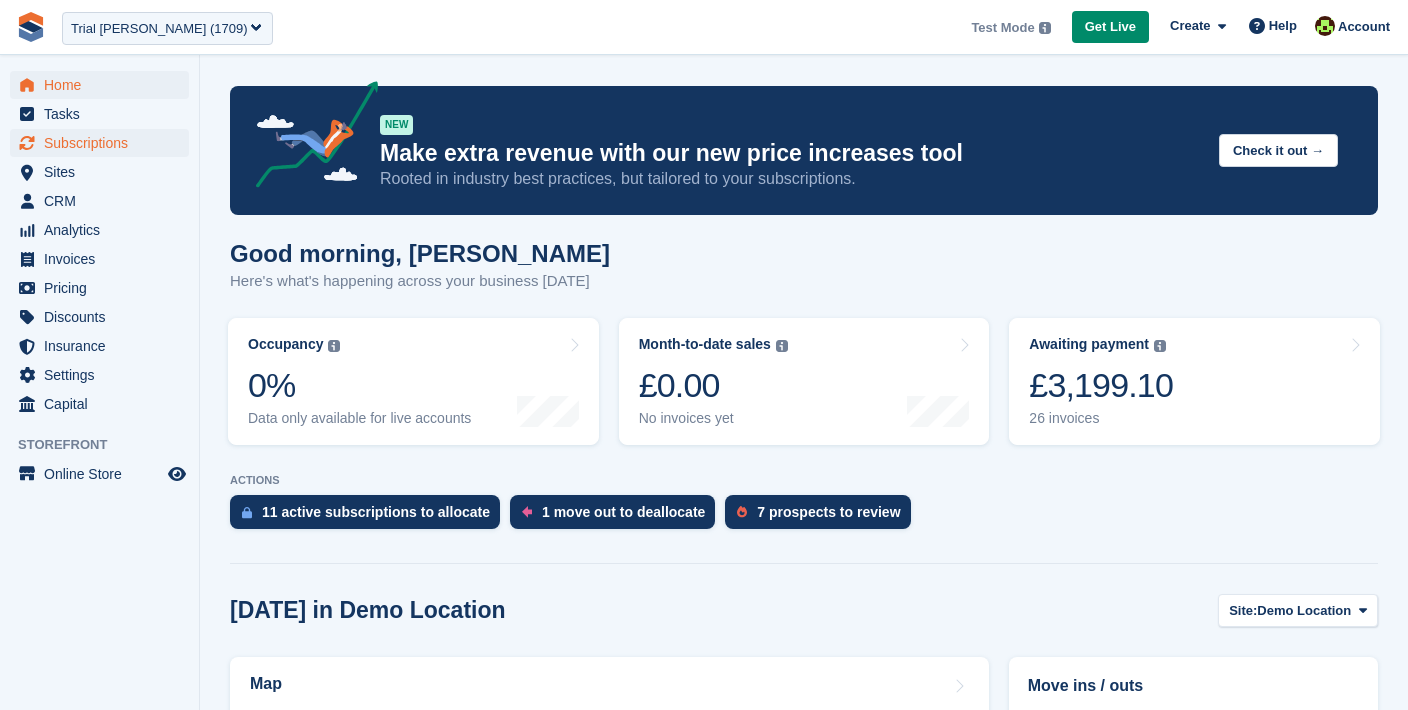 click on "Subscriptions" at bounding box center [104, 143] 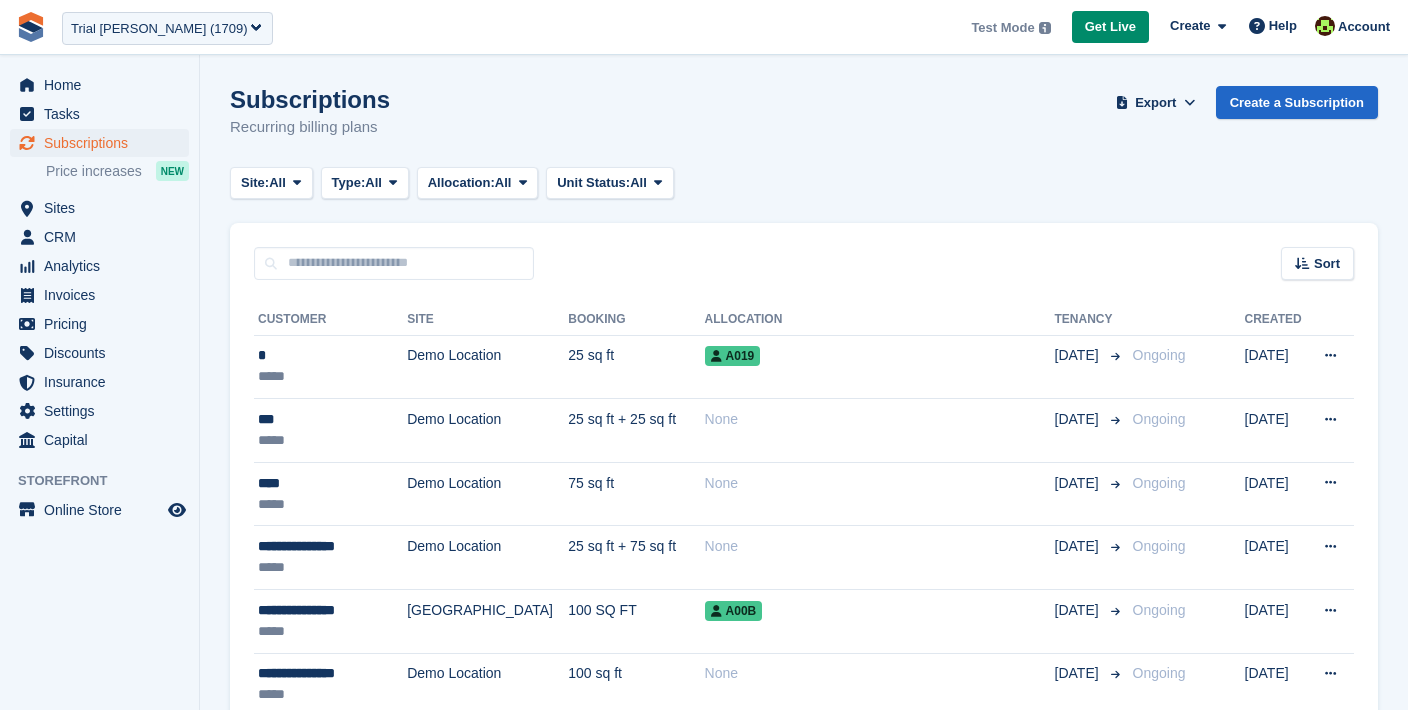 scroll, scrollTop: 0, scrollLeft: 0, axis: both 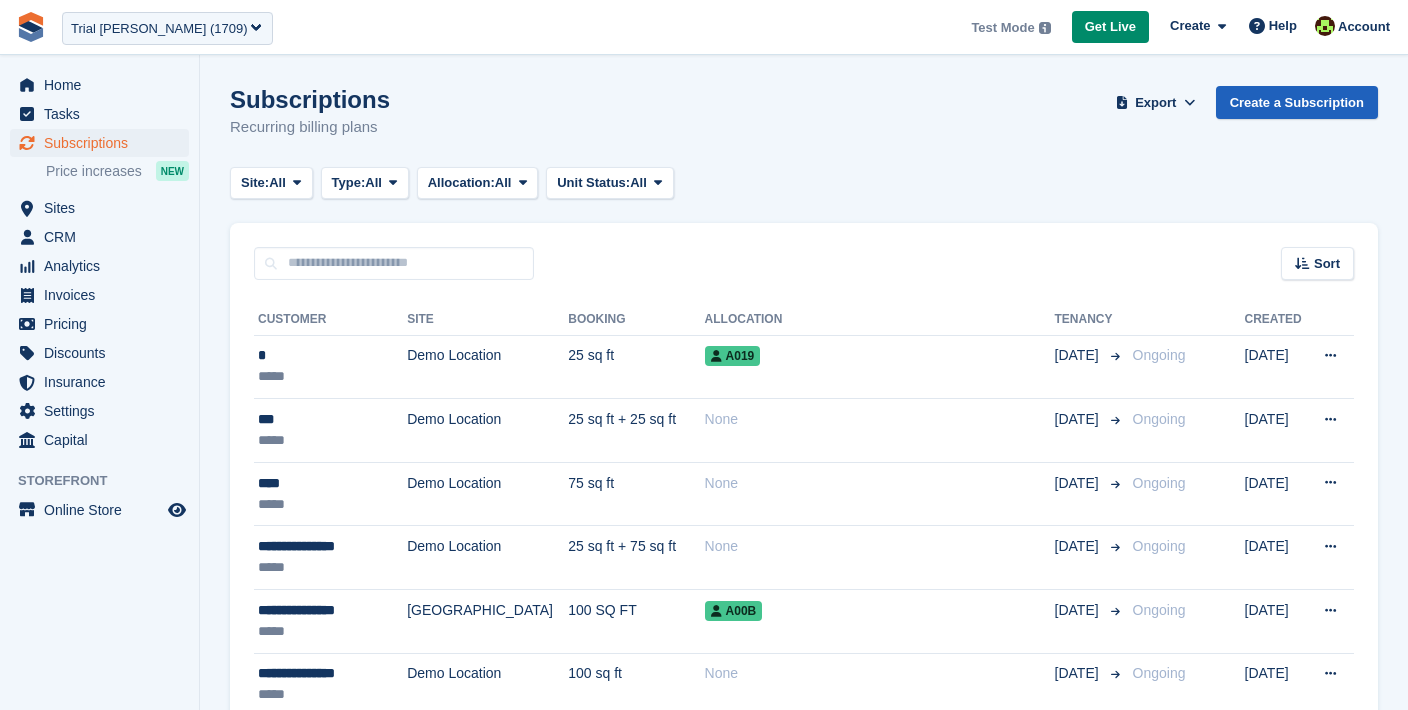 click on "Create a Subscription" at bounding box center (1297, 102) 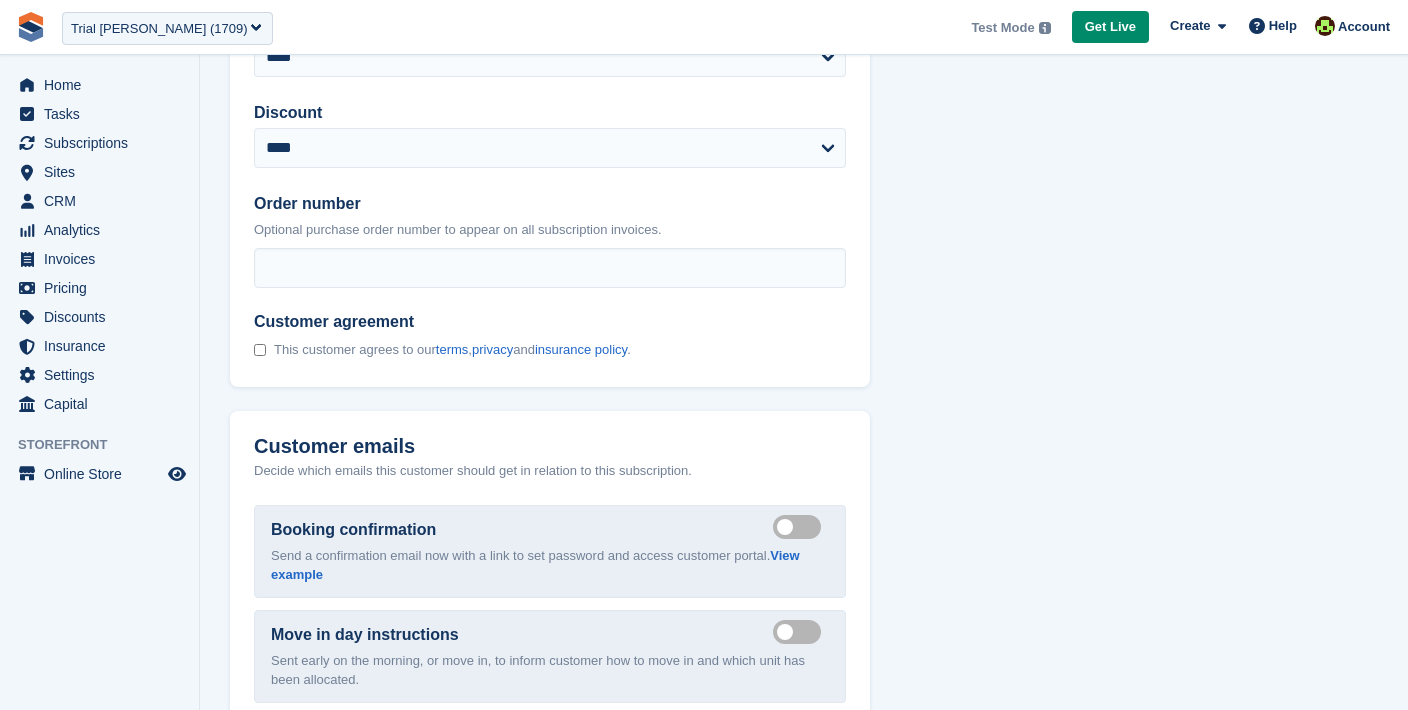 scroll, scrollTop: 1446, scrollLeft: 0, axis: vertical 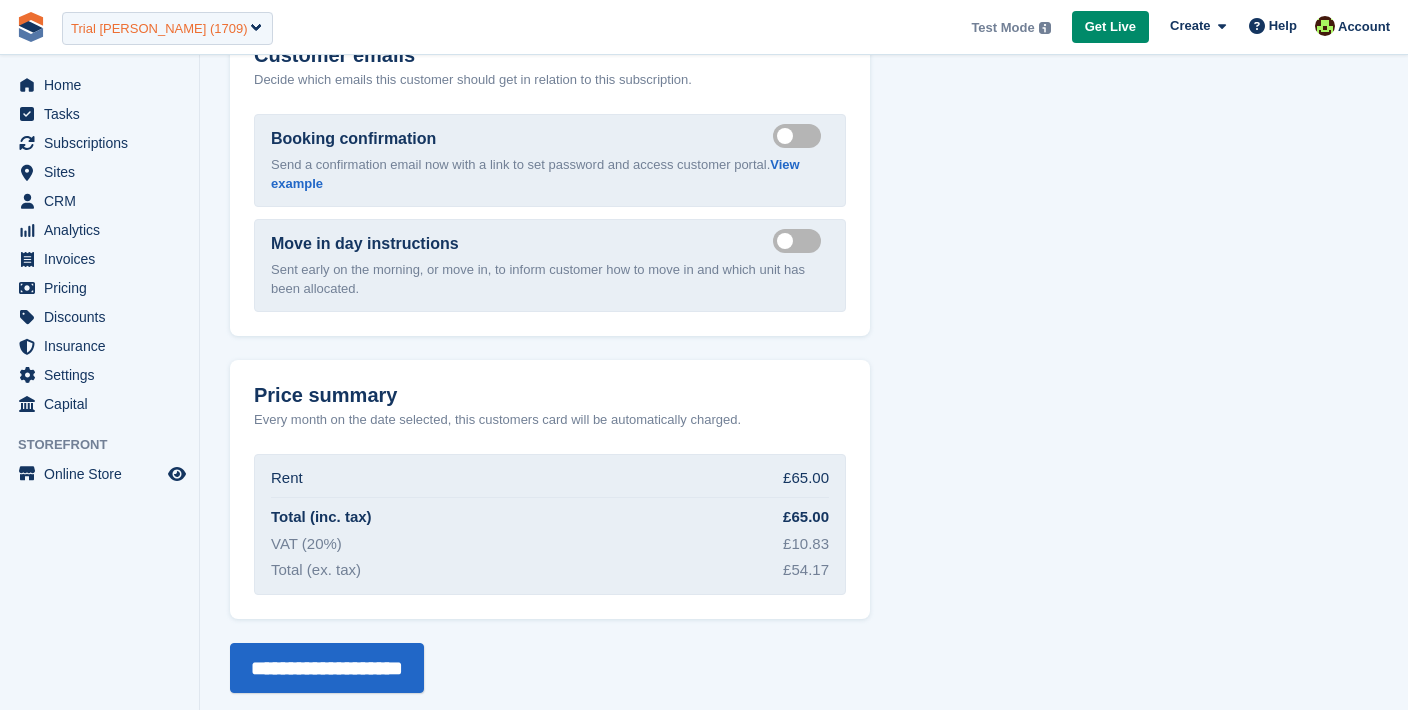 click on "Trial Catherine Storage (1709)" at bounding box center [159, 29] 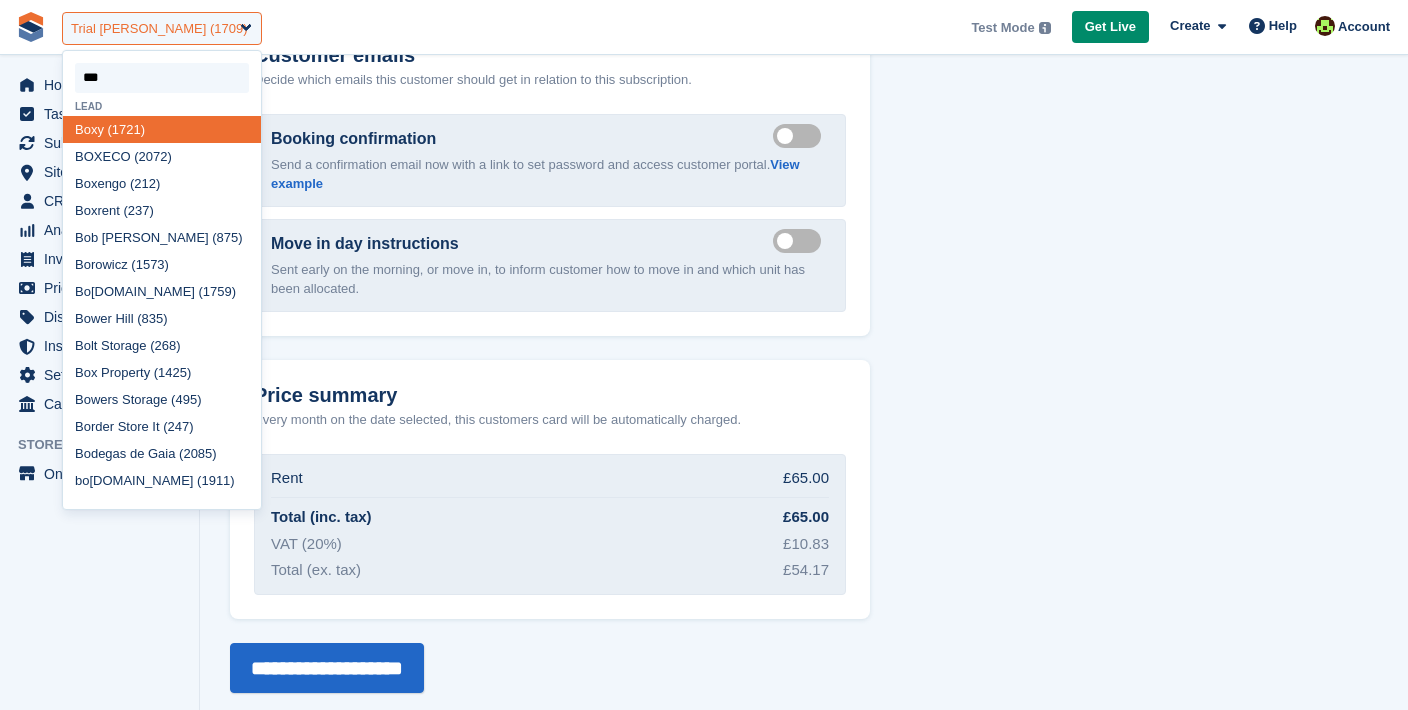 type on "****" 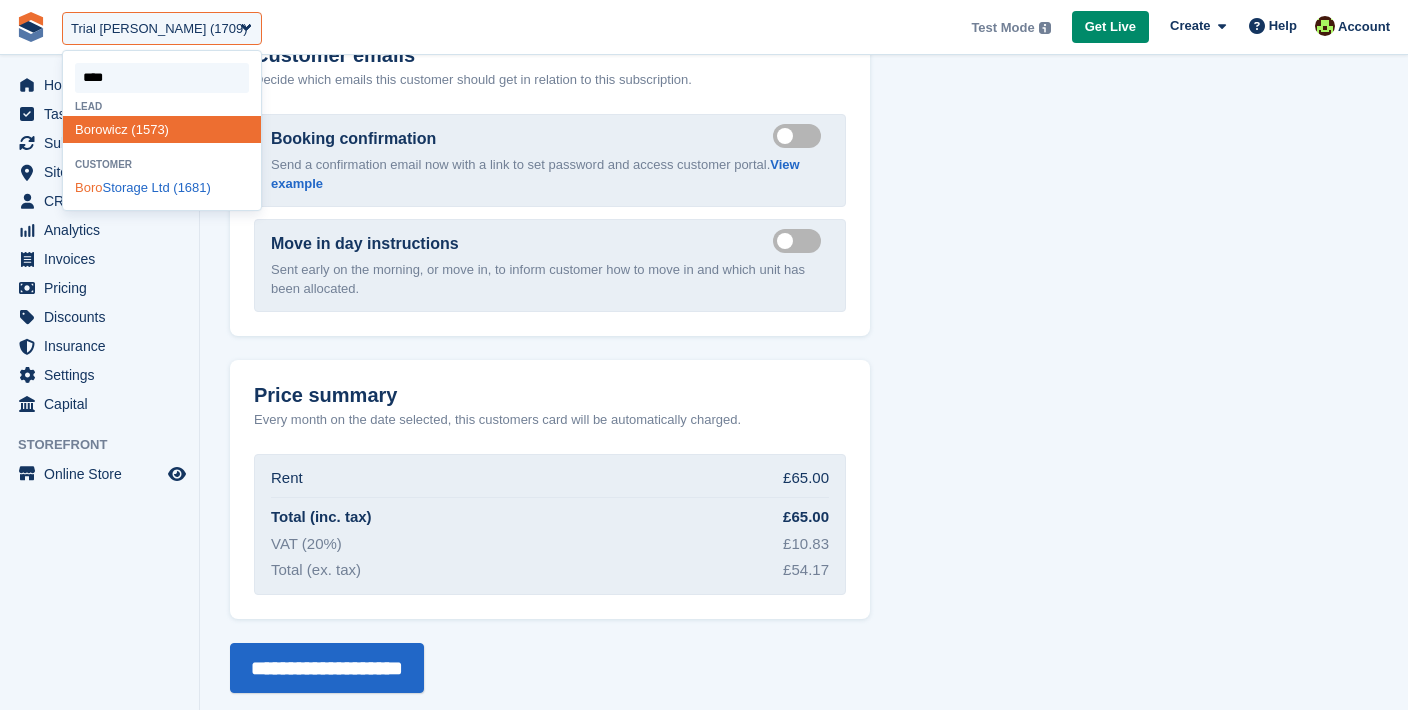 click on "Boro  Storage Ltd (1681)" at bounding box center [162, 188] 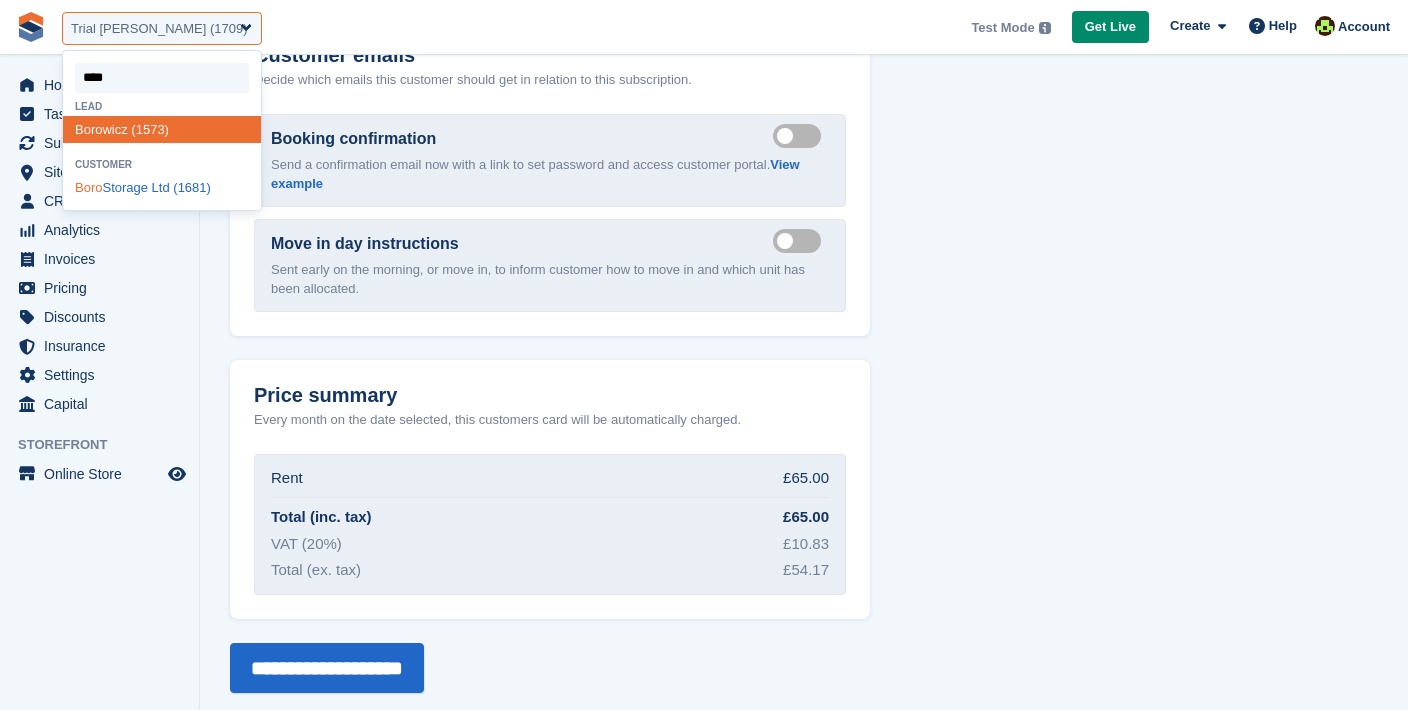select on "****" 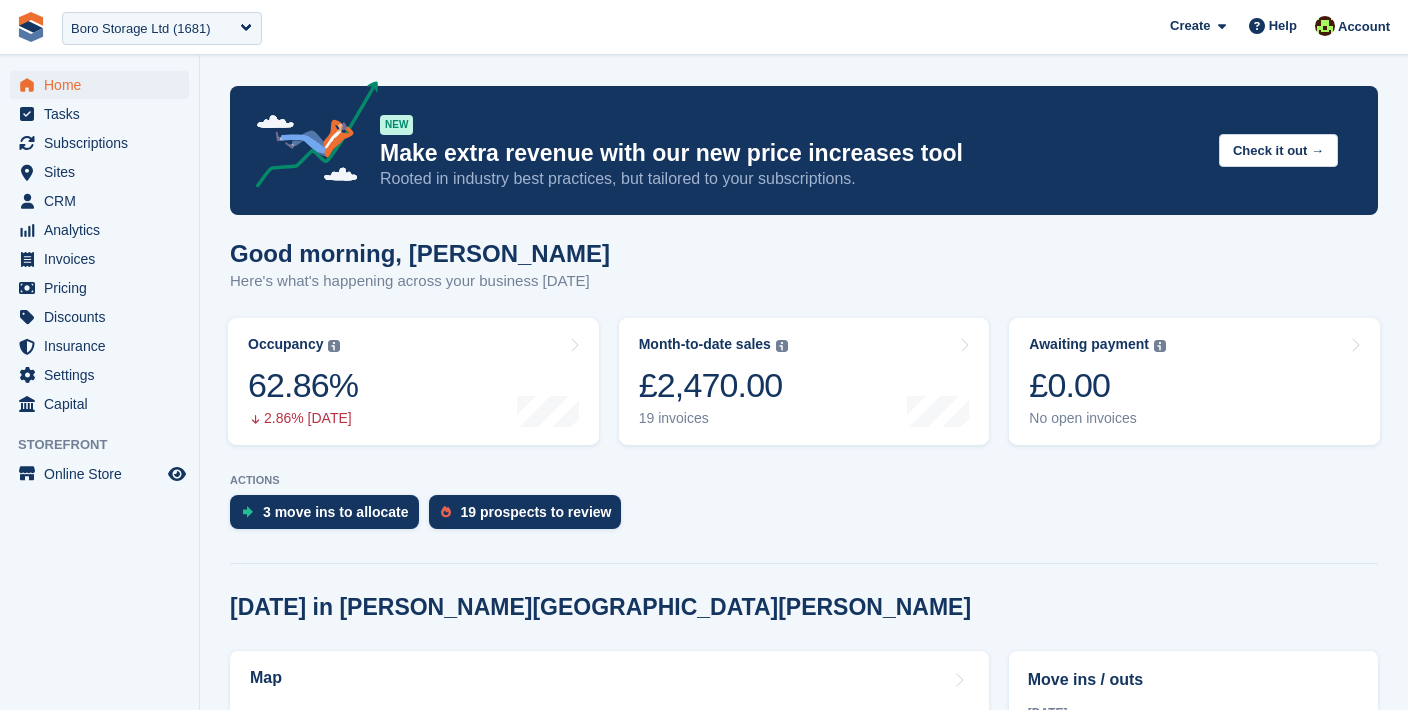 scroll, scrollTop: 0, scrollLeft: 0, axis: both 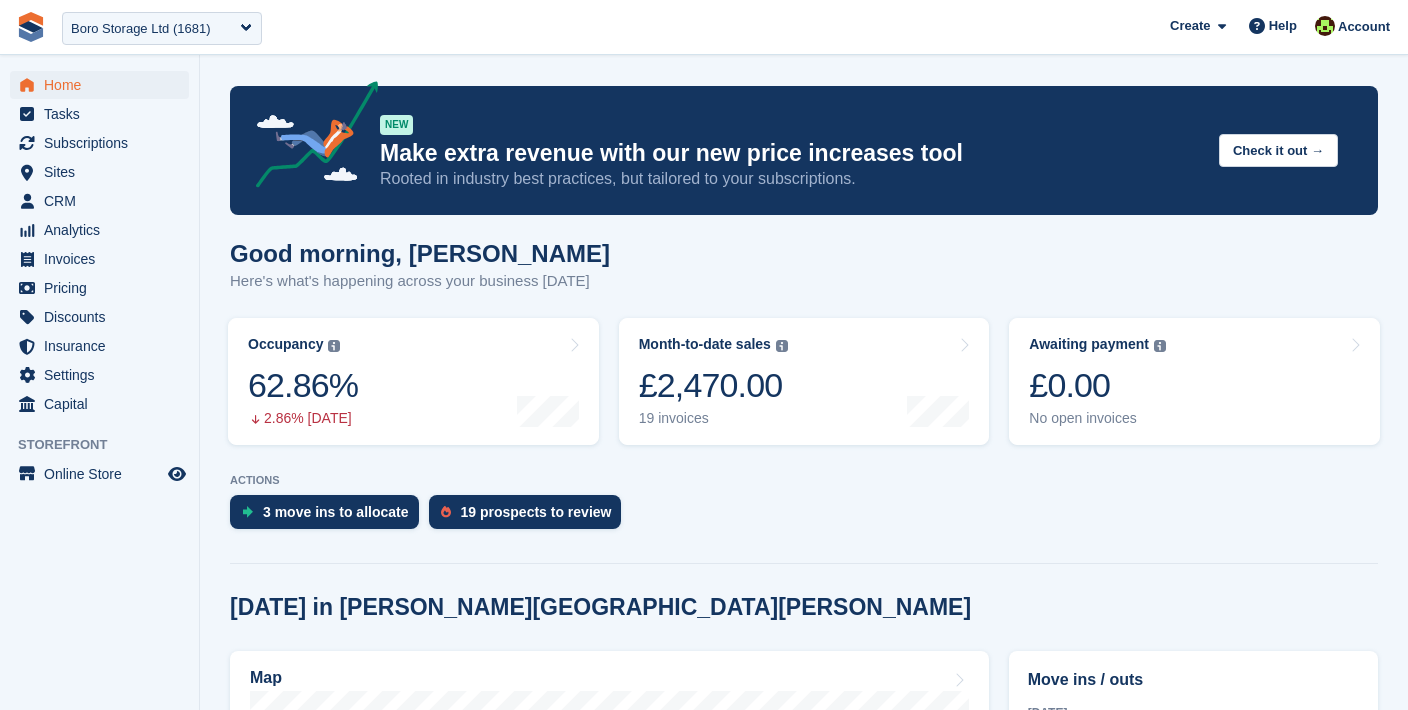 click on "Subscriptions" at bounding box center [104, 143] 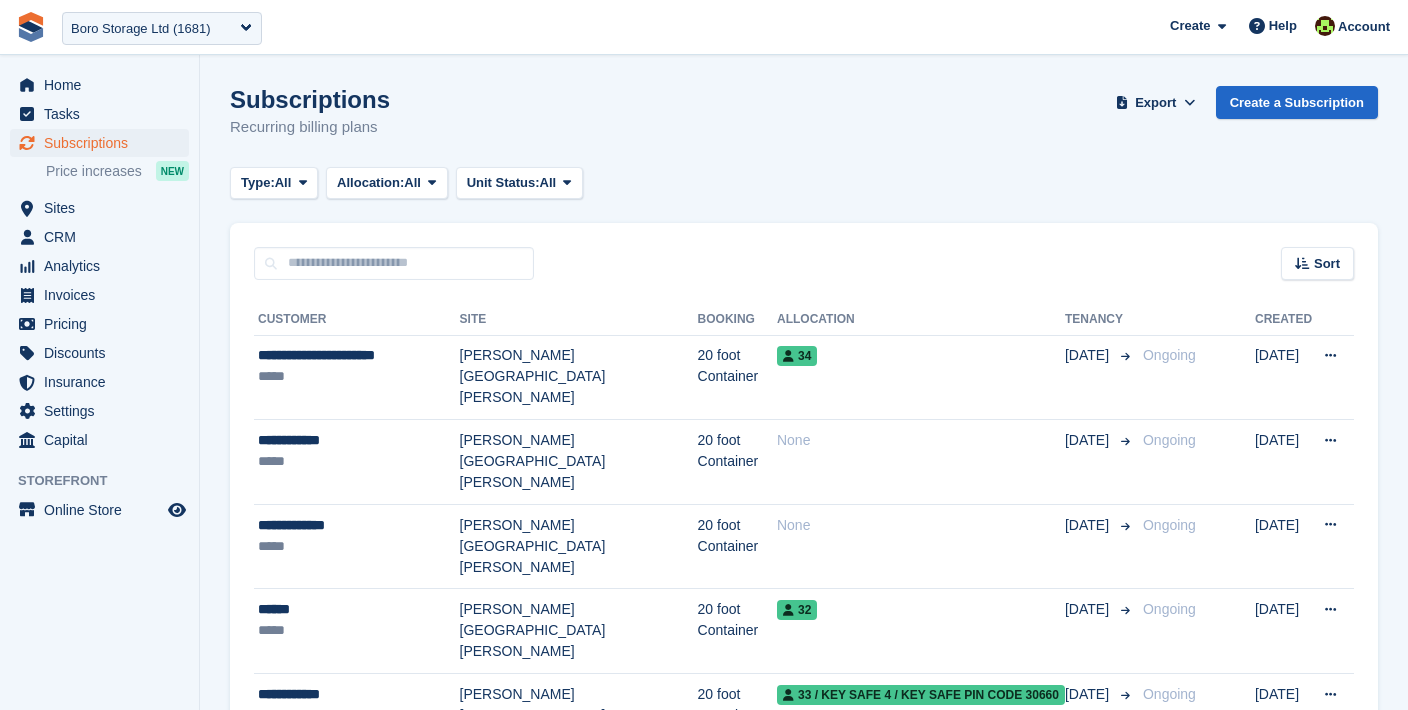 scroll, scrollTop: 0, scrollLeft: 0, axis: both 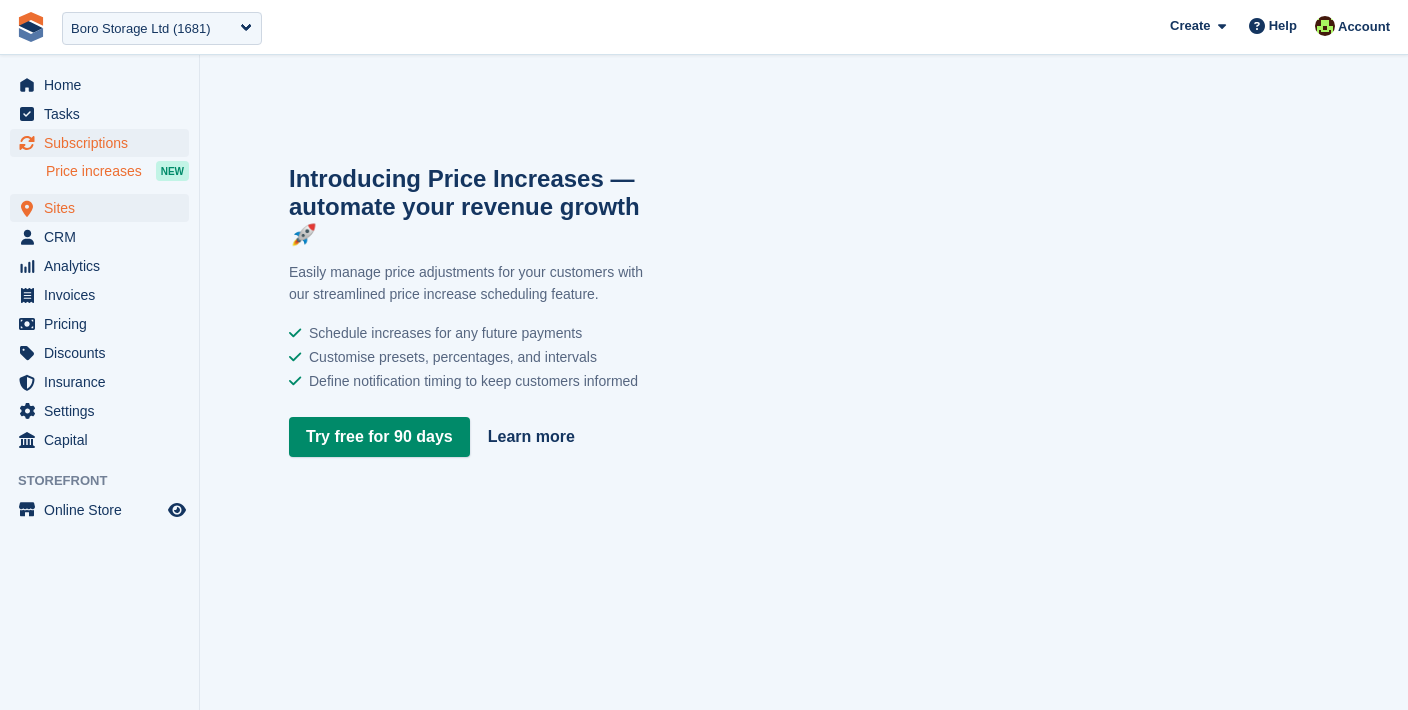 click on "Sites" at bounding box center (104, 208) 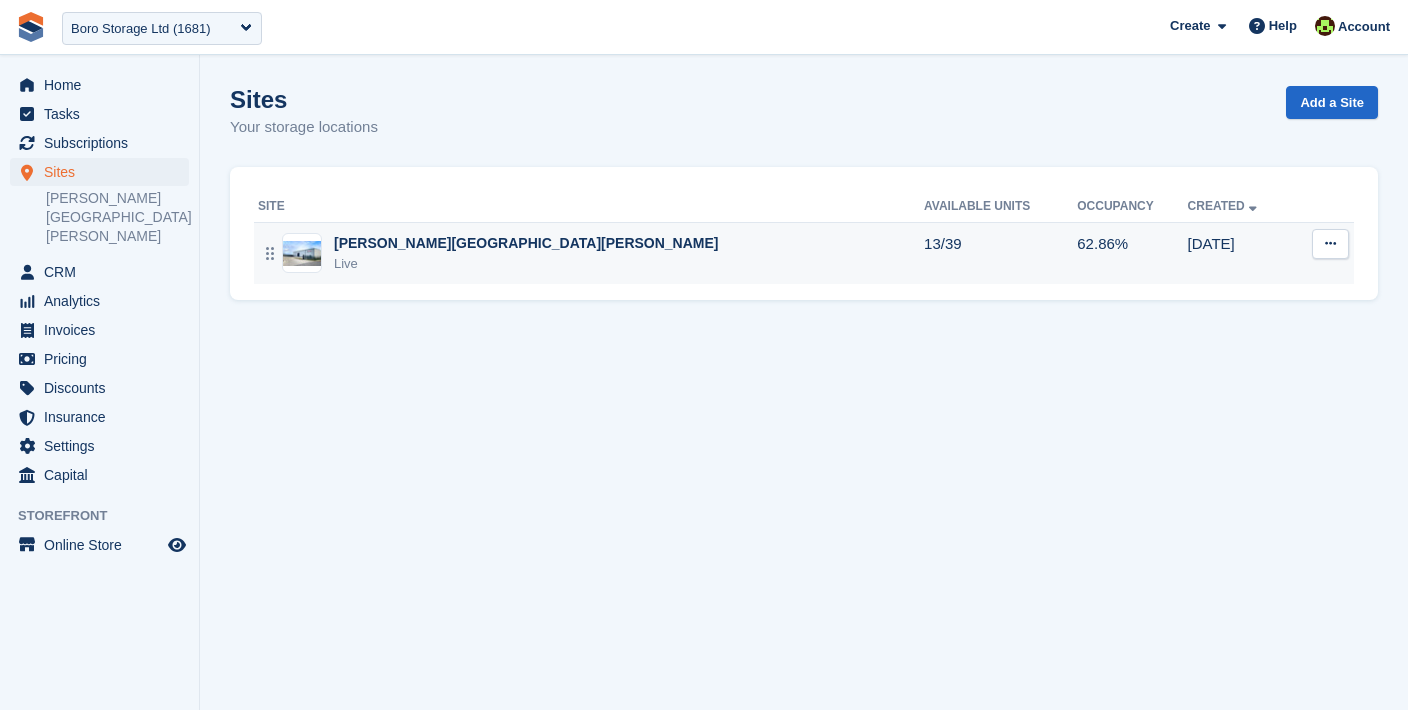 click at bounding box center [1330, 244] 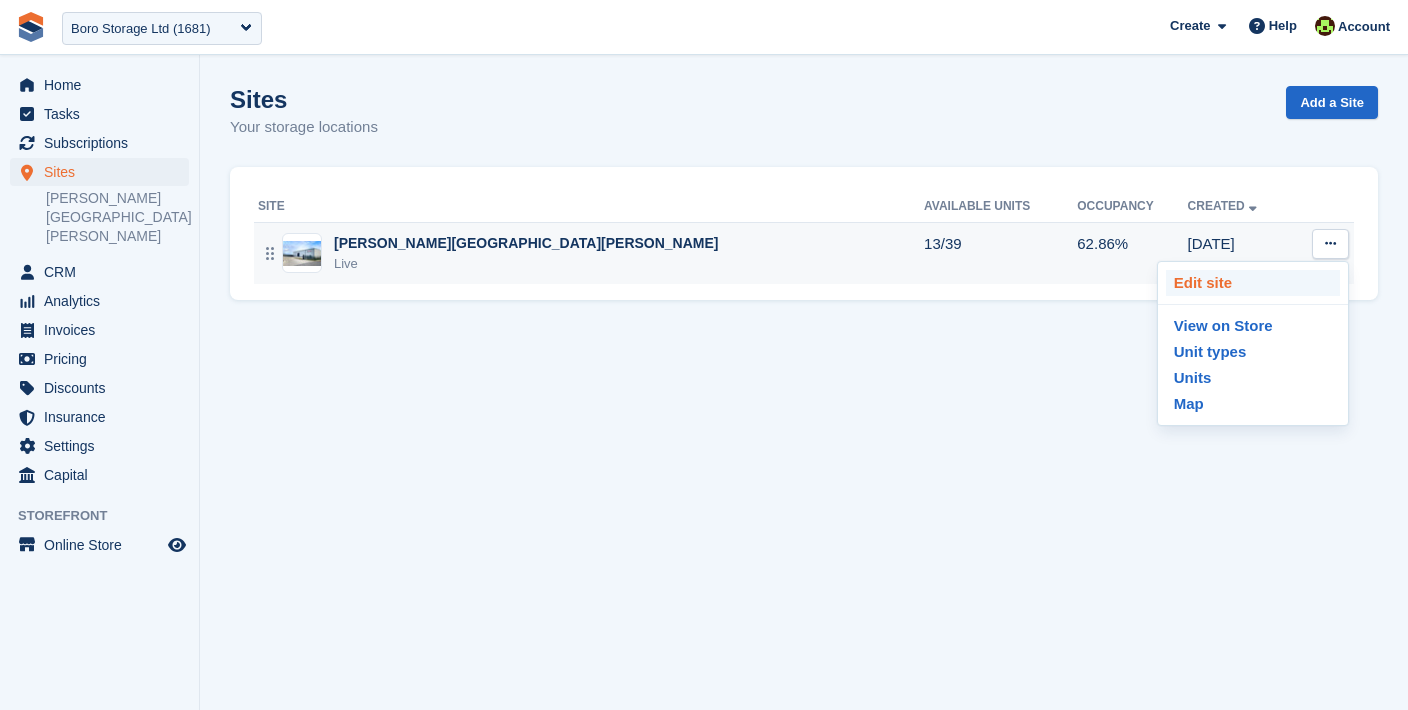 click on "Edit site" at bounding box center [1253, 283] 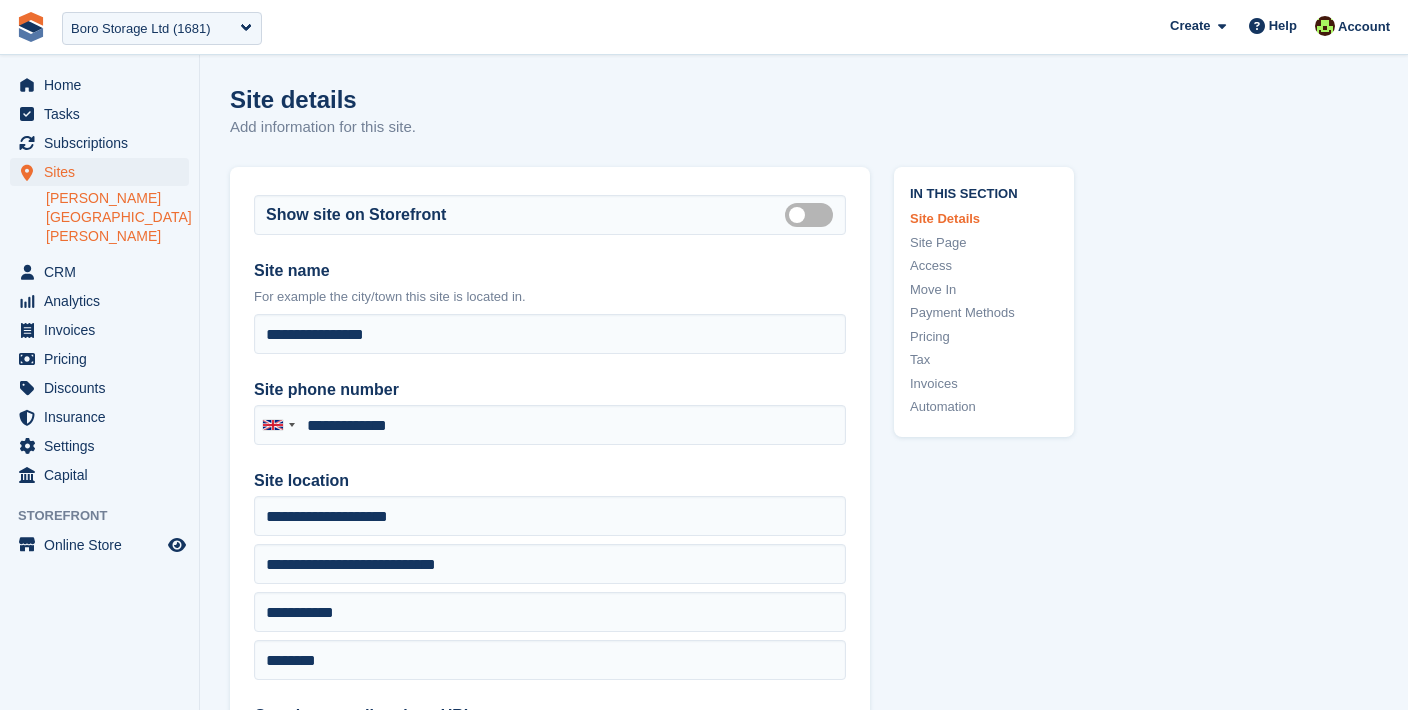 type on "**********" 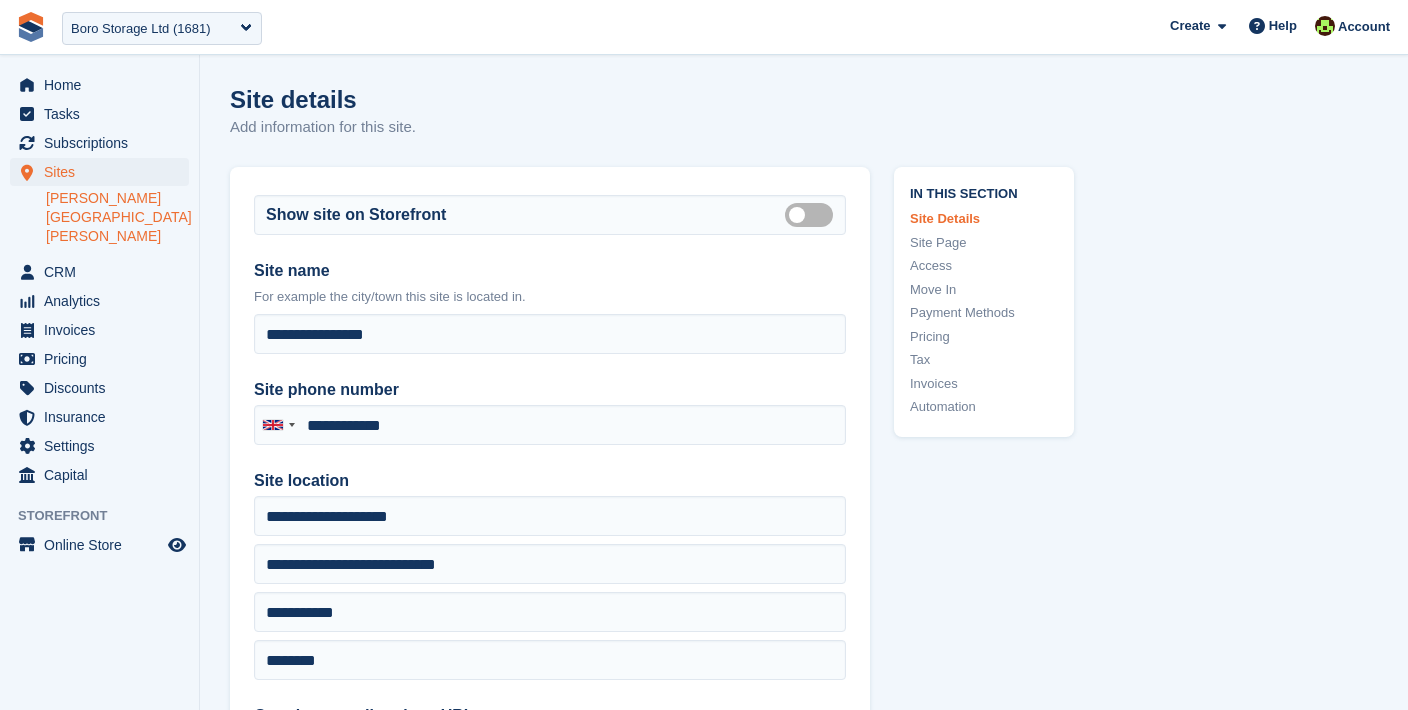 click on "Automation" at bounding box center (984, 407) 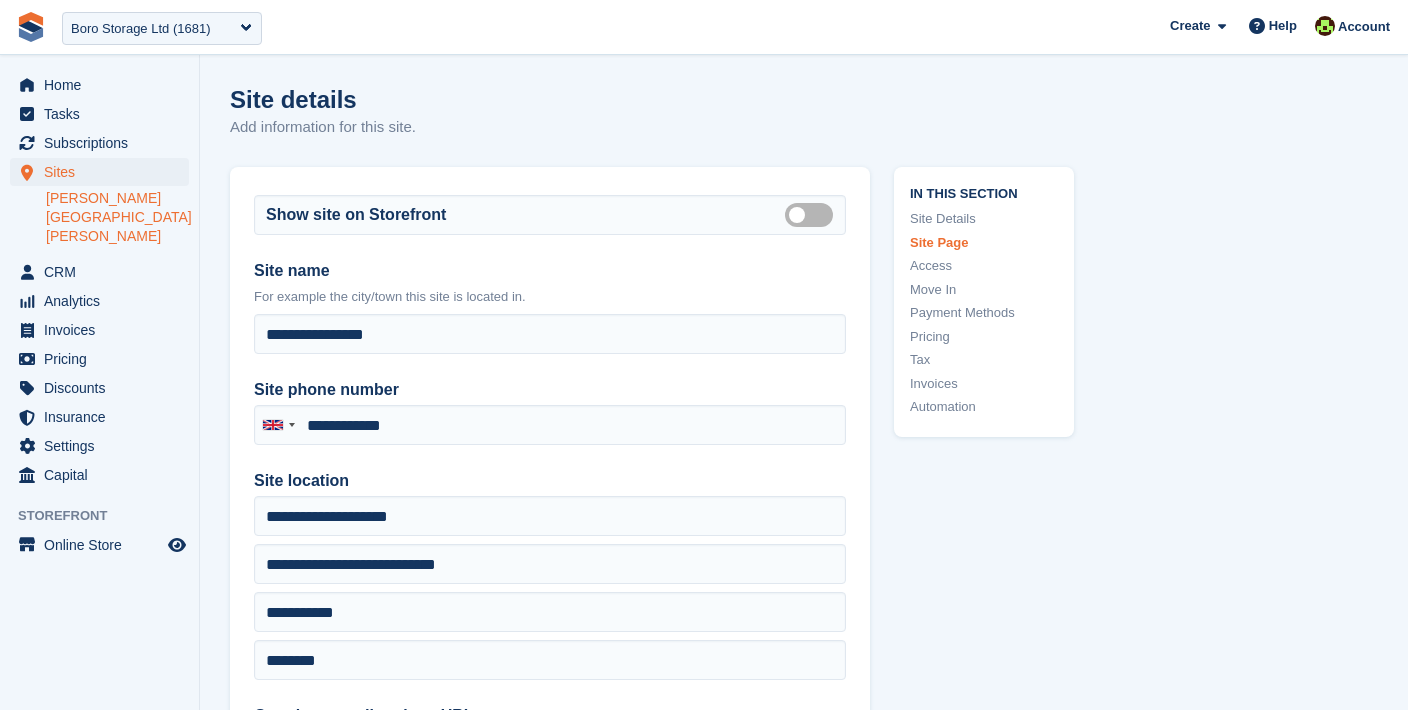 scroll, scrollTop: 8552, scrollLeft: 0, axis: vertical 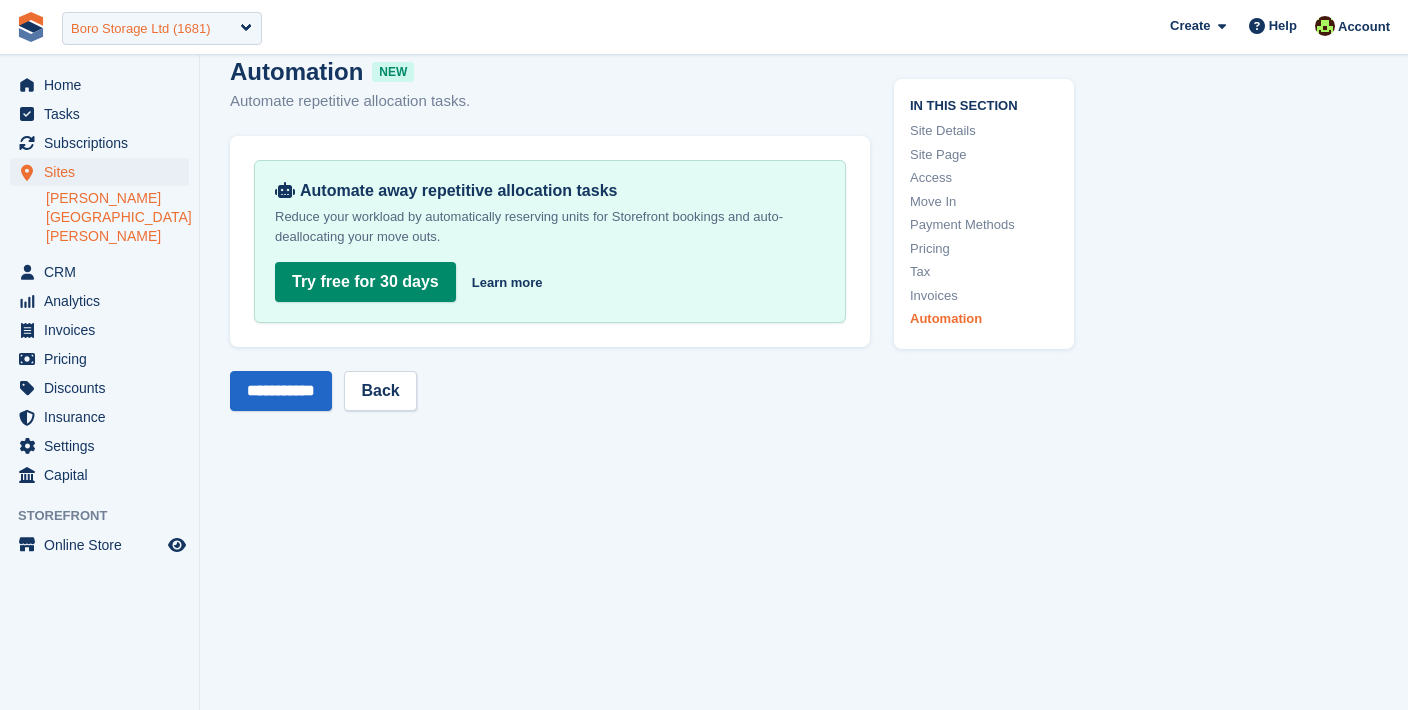 click on "Boro Storage Ltd (1681)" at bounding box center [162, 28] 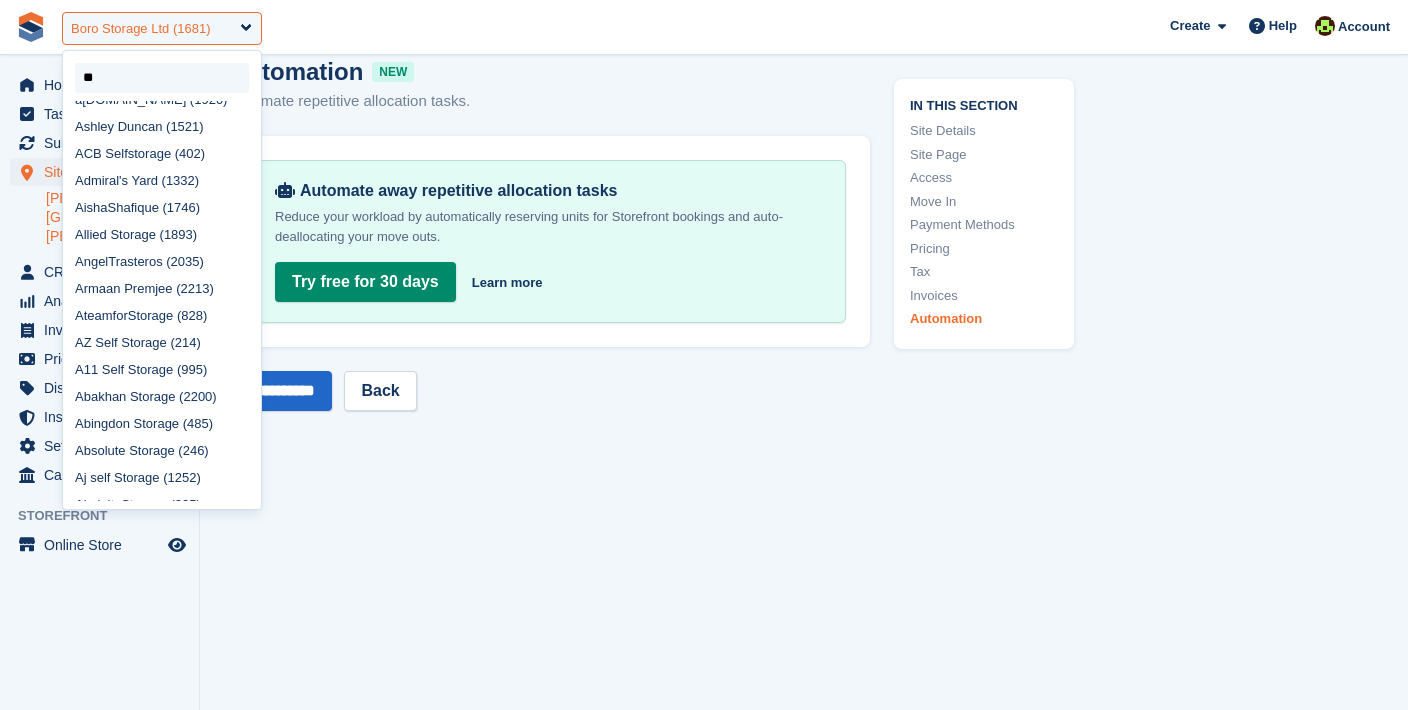 scroll, scrollTop: 0, scrollLeft: 0, axis: both 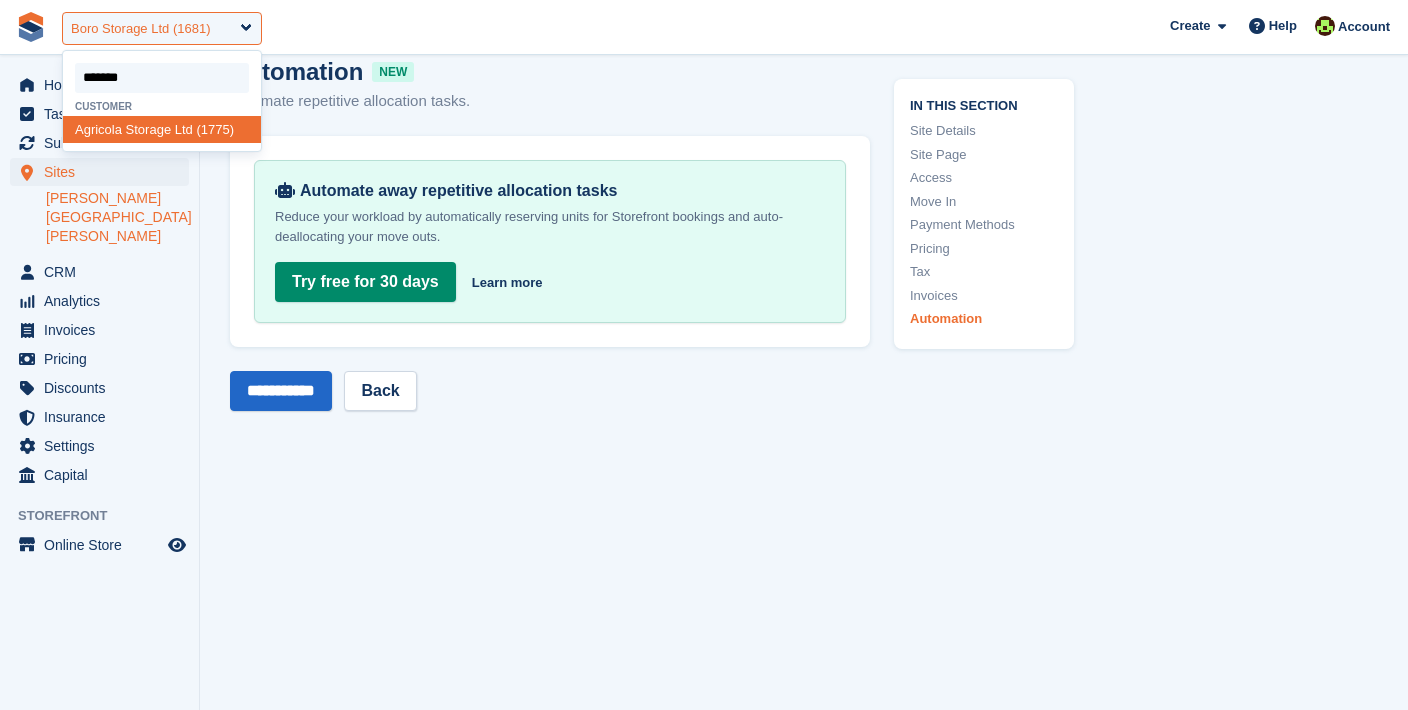 type on "********" 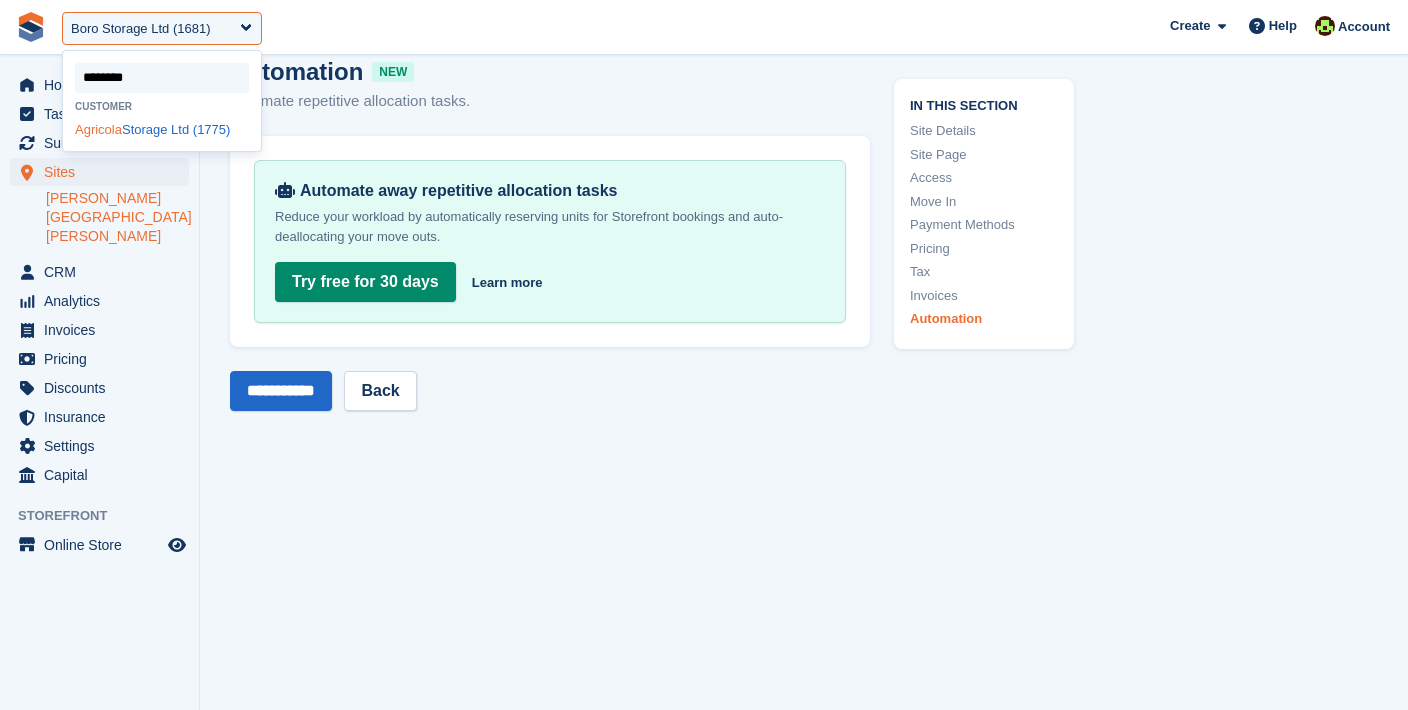 click on "Agricola" 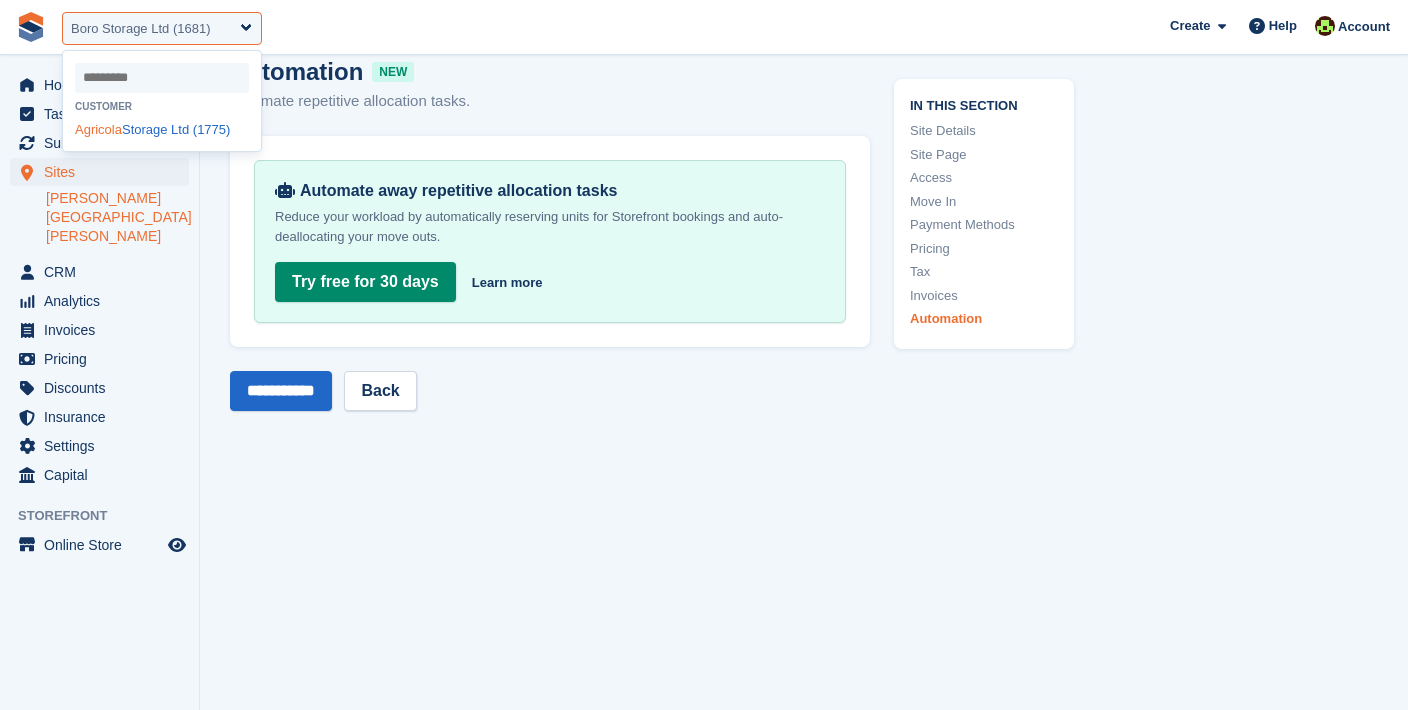 select on "****" 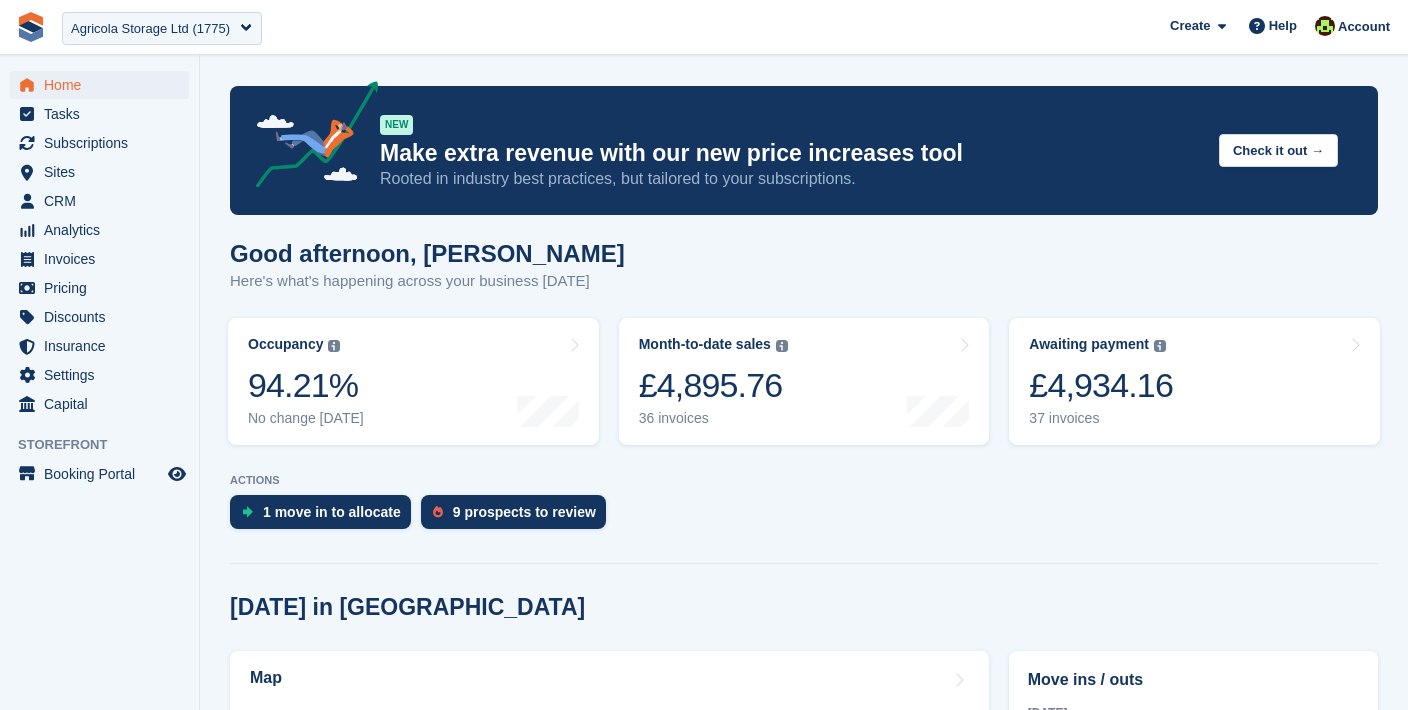 scroll, scrollTop: 0, scrollLeft: 0, axis: both 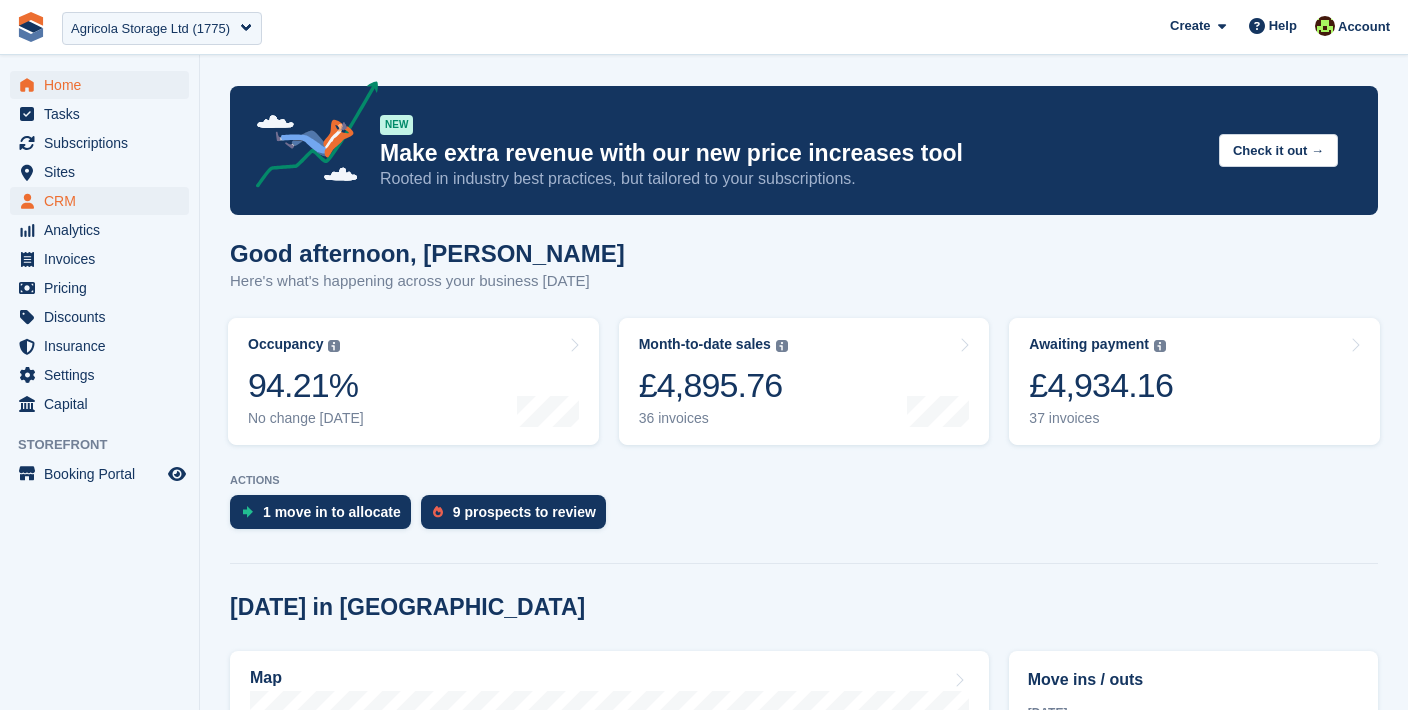 click on "CRM" at bounding box center (104, 201) 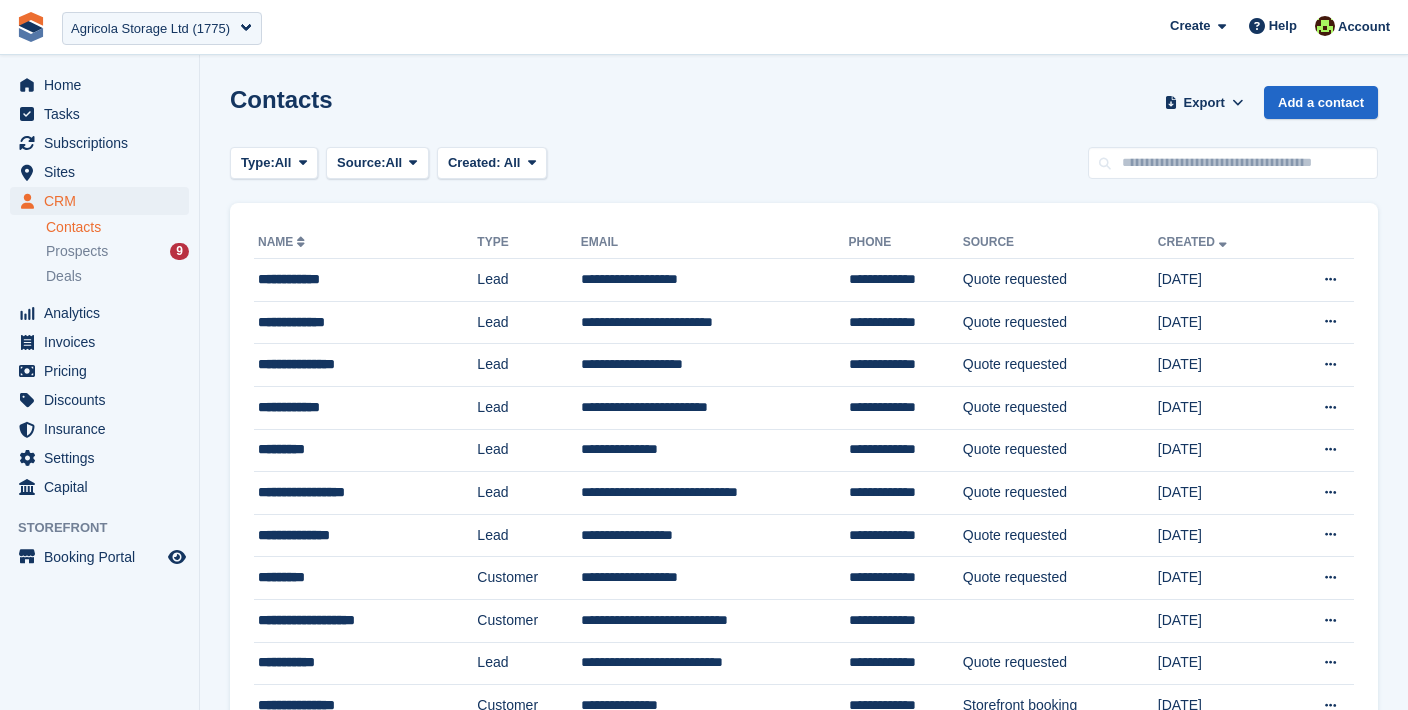 scroll, scrollTop: 0, scrollLeft: 0, axis: both 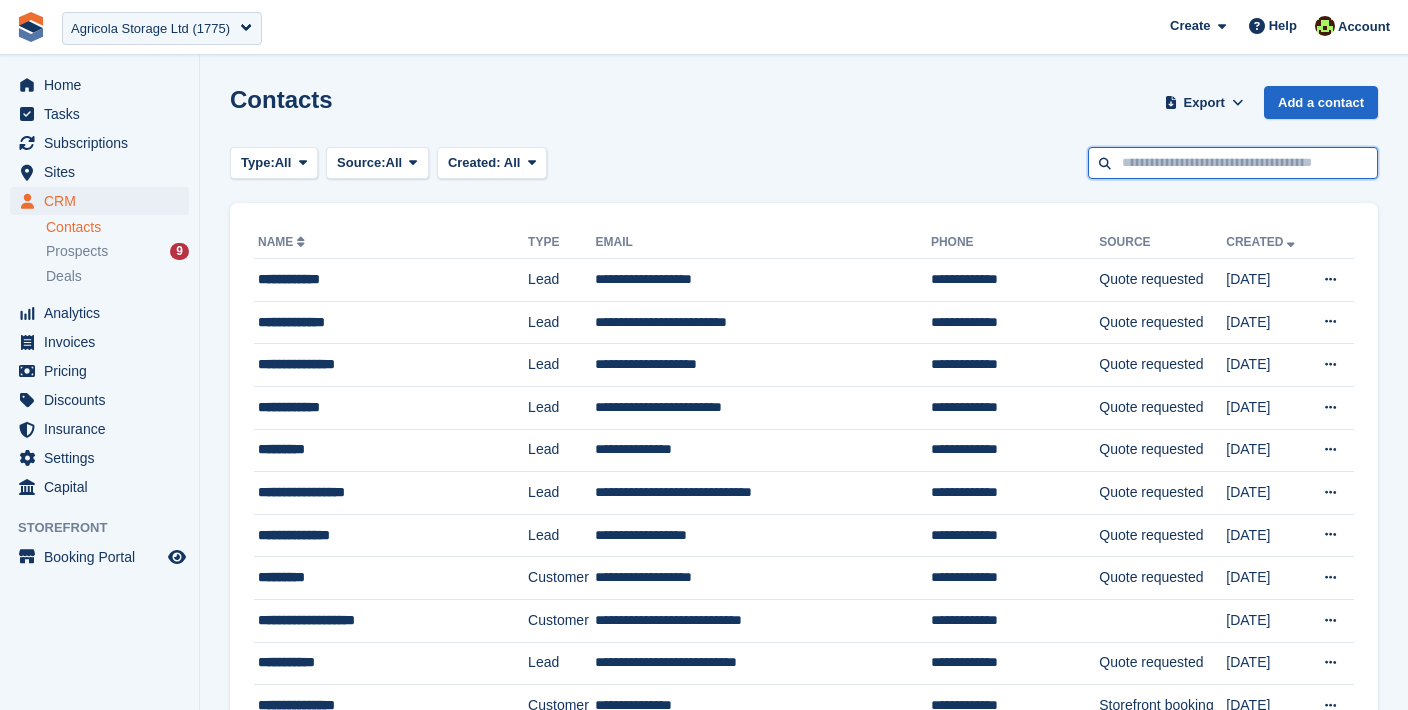 click at bounding box center [1233, 163] 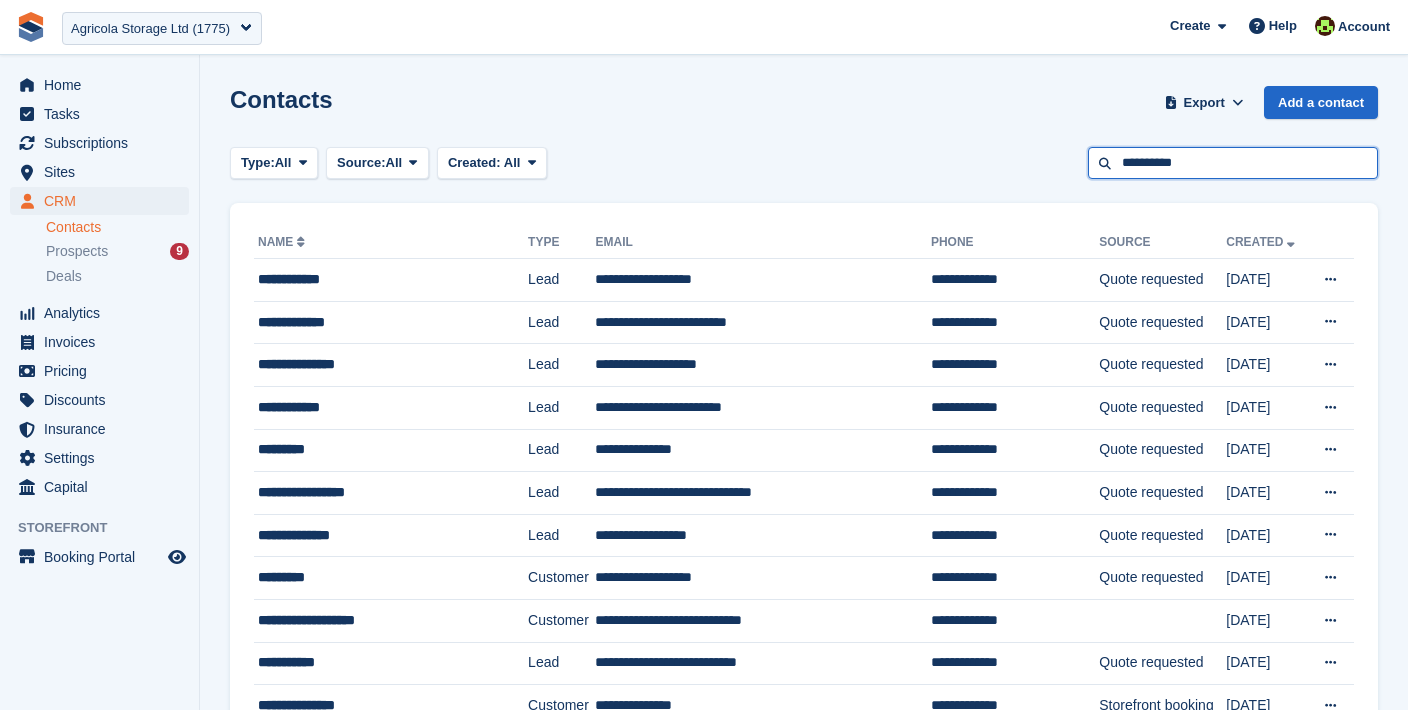 type on "**********" 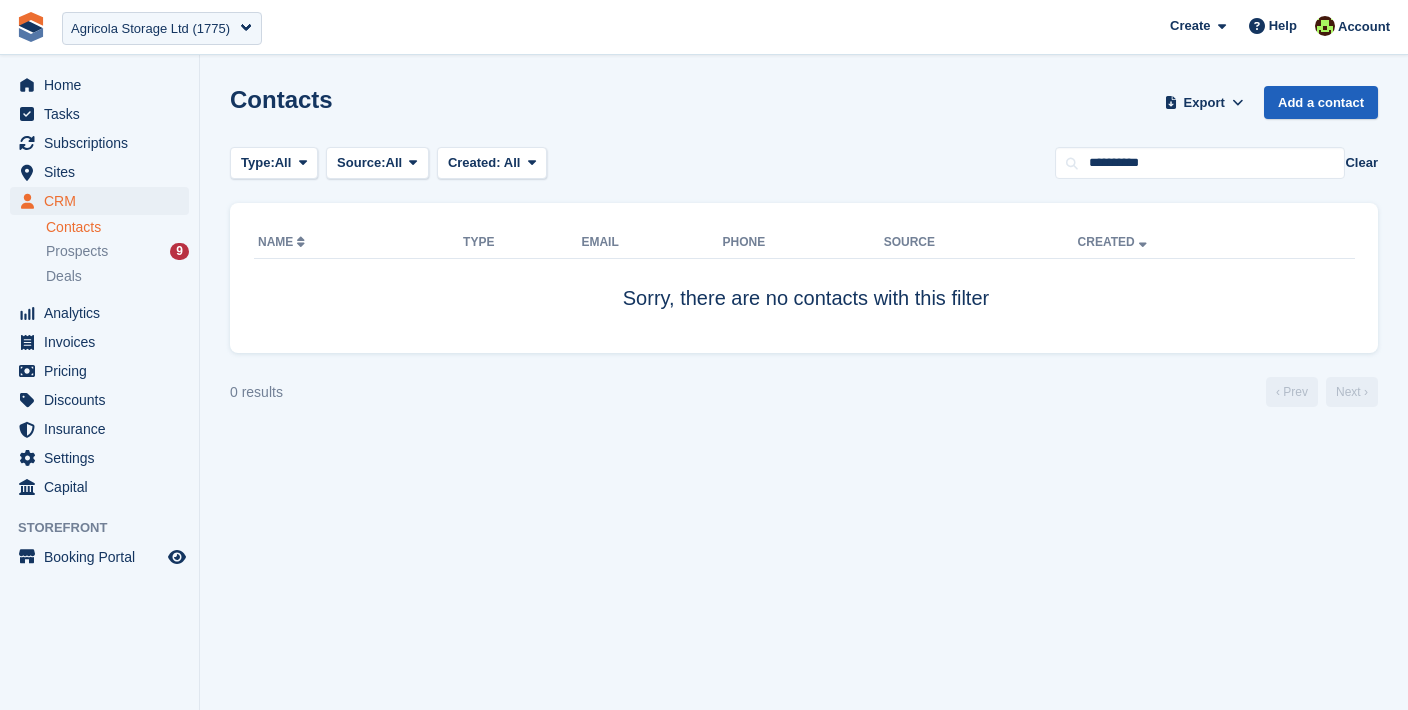 click on "Add a contact" at bounding box center [1321, 102] 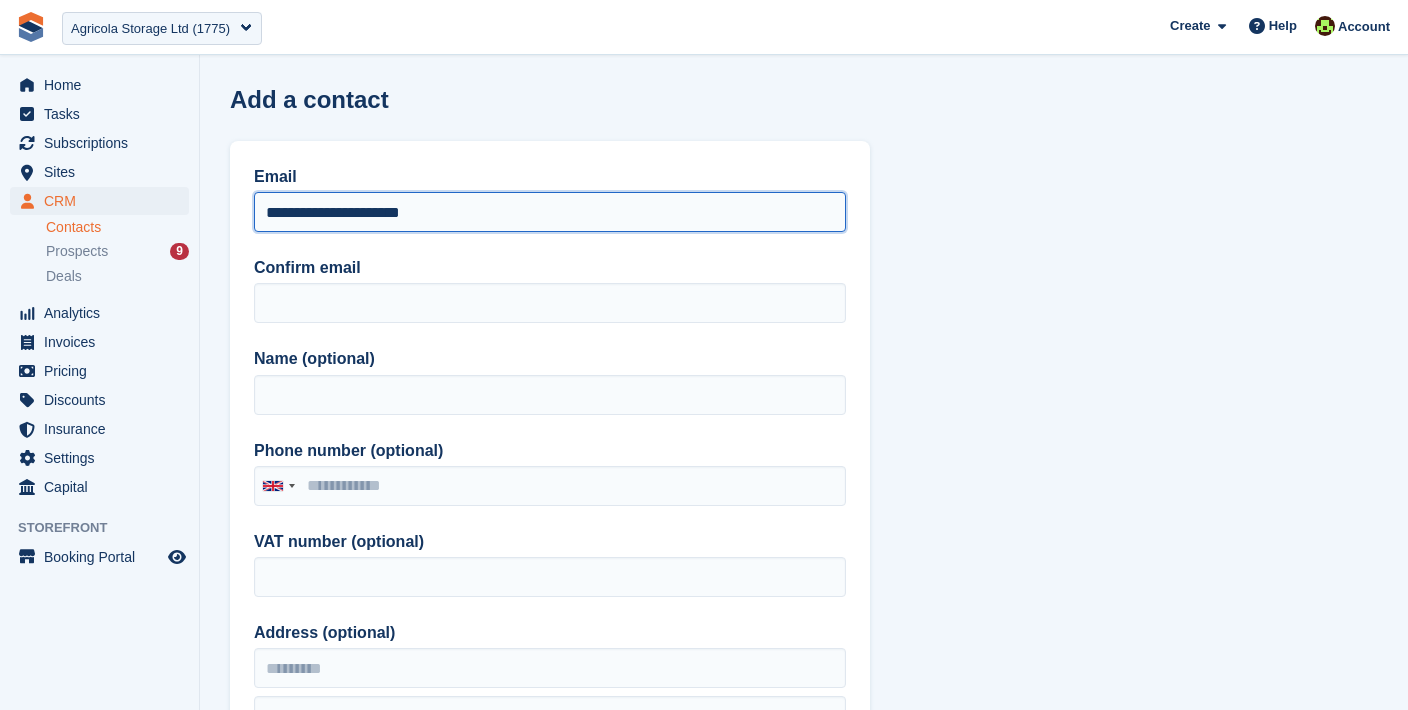 drag, startPoint x: 440, startPoint y: 210, endPoint x: 250, endPoint y: 215, distance: 190.06578 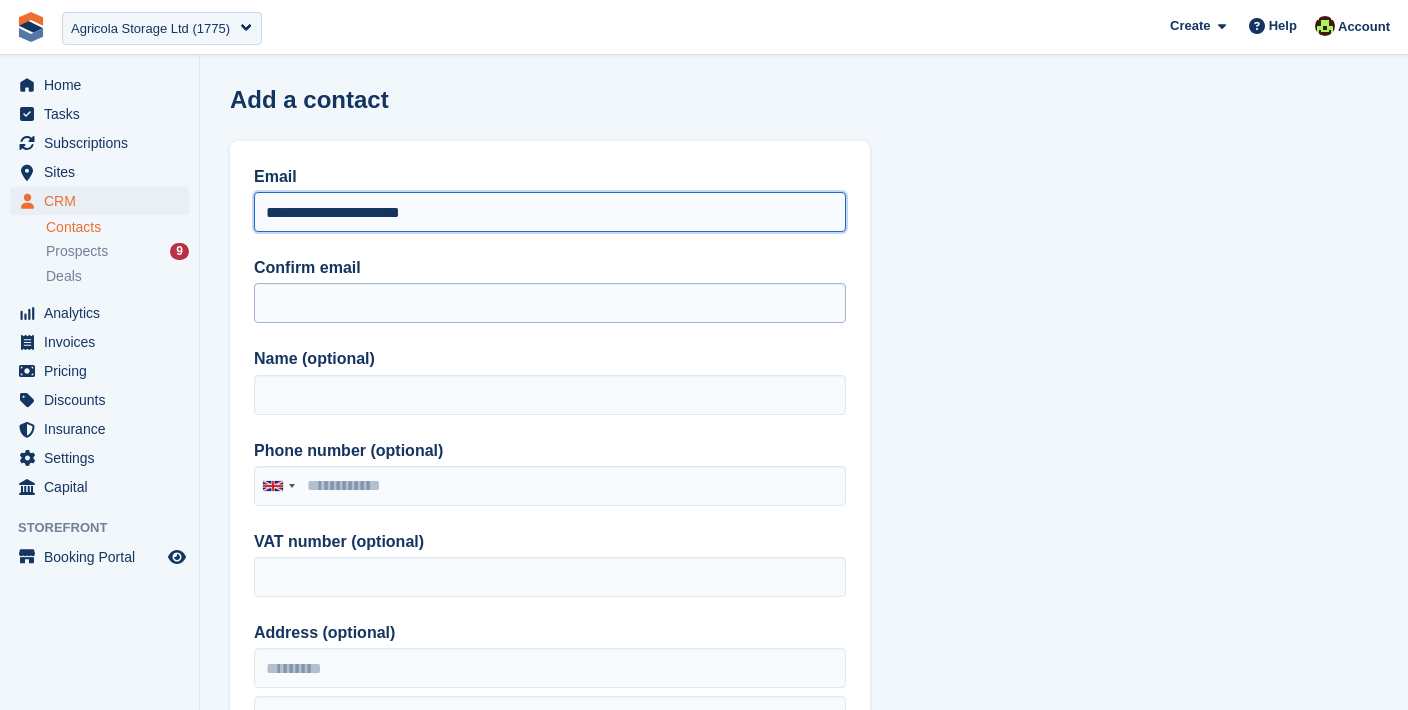 type on "**********" 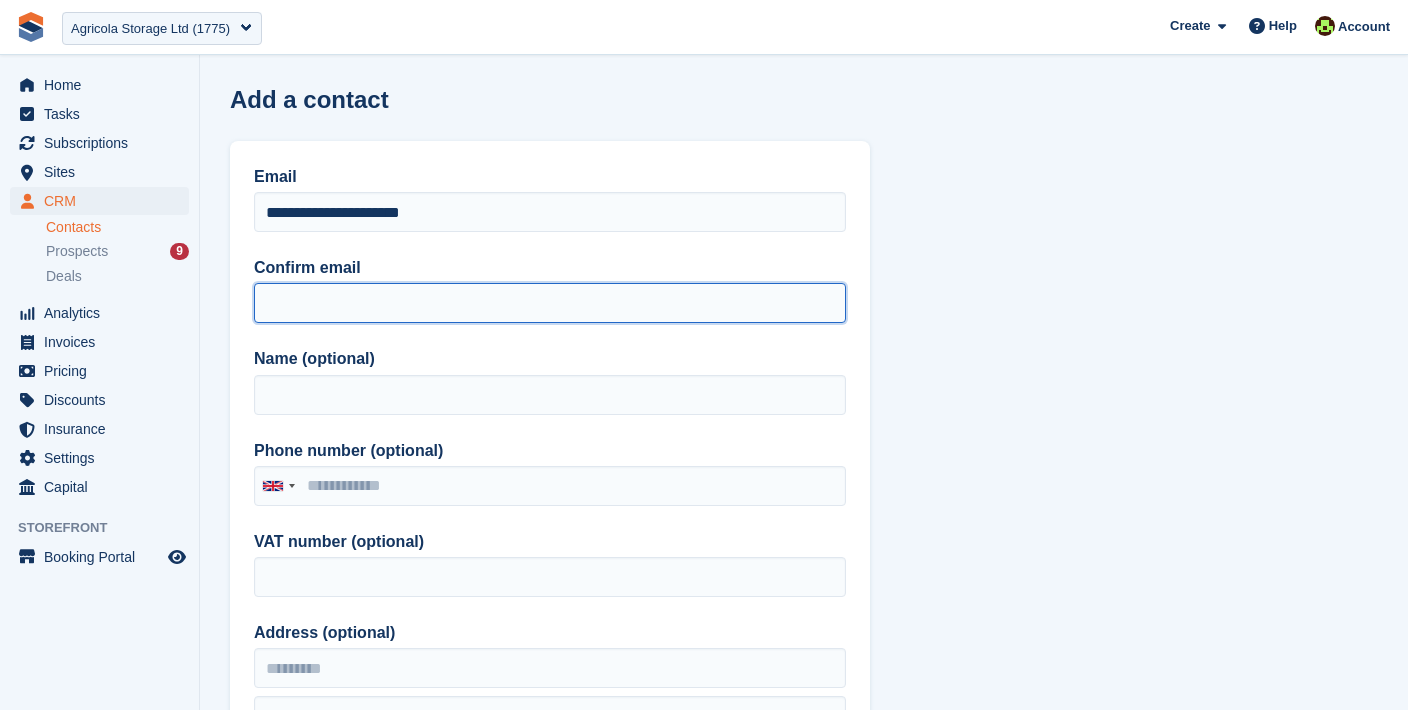 paste on "**********" 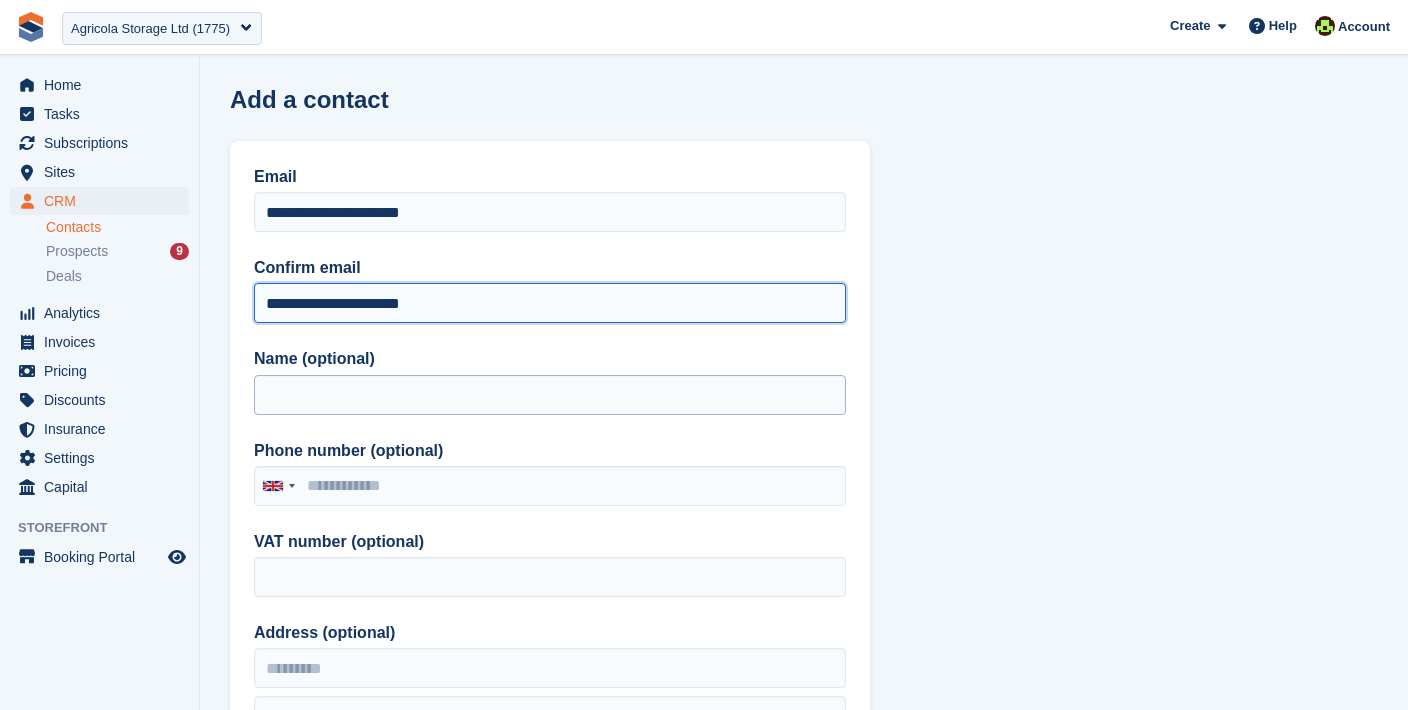 type on "**********" 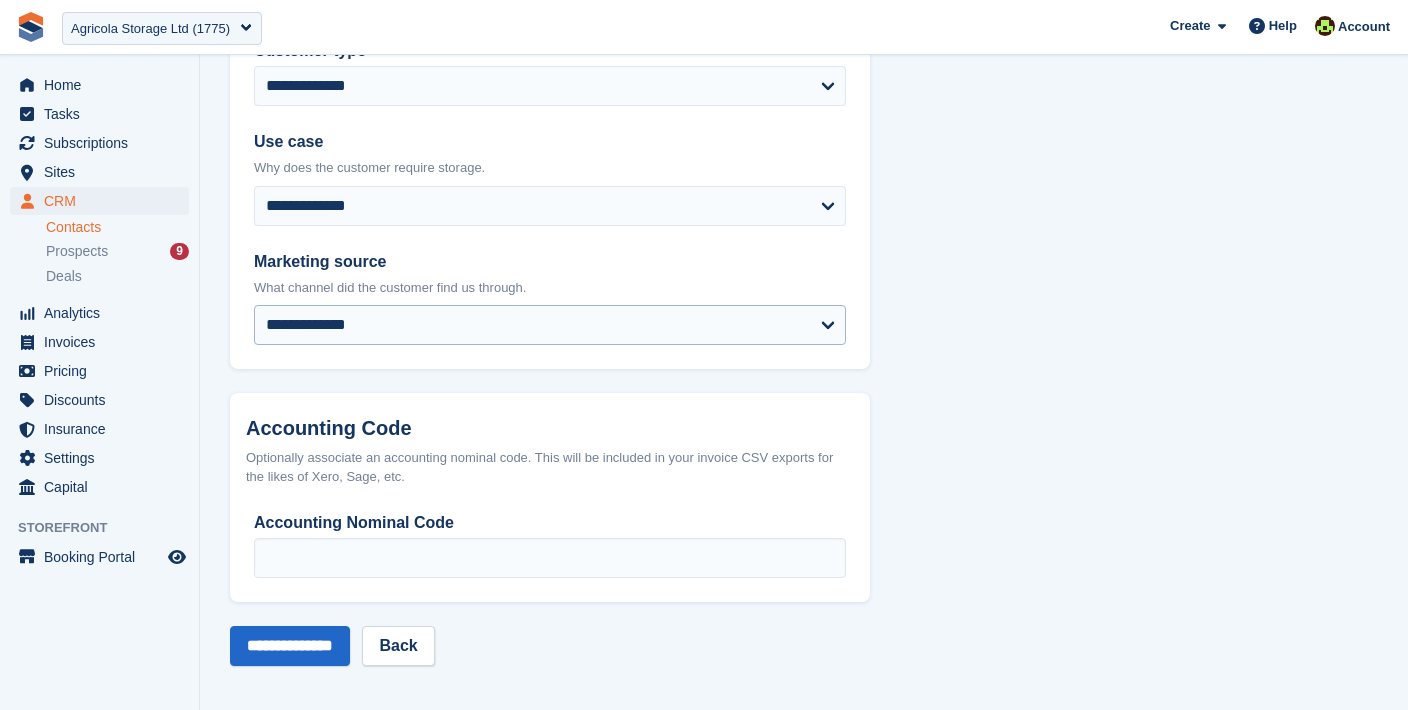 scroll, scrollTop: 1050, scrollLeft: 0, axis: vertical 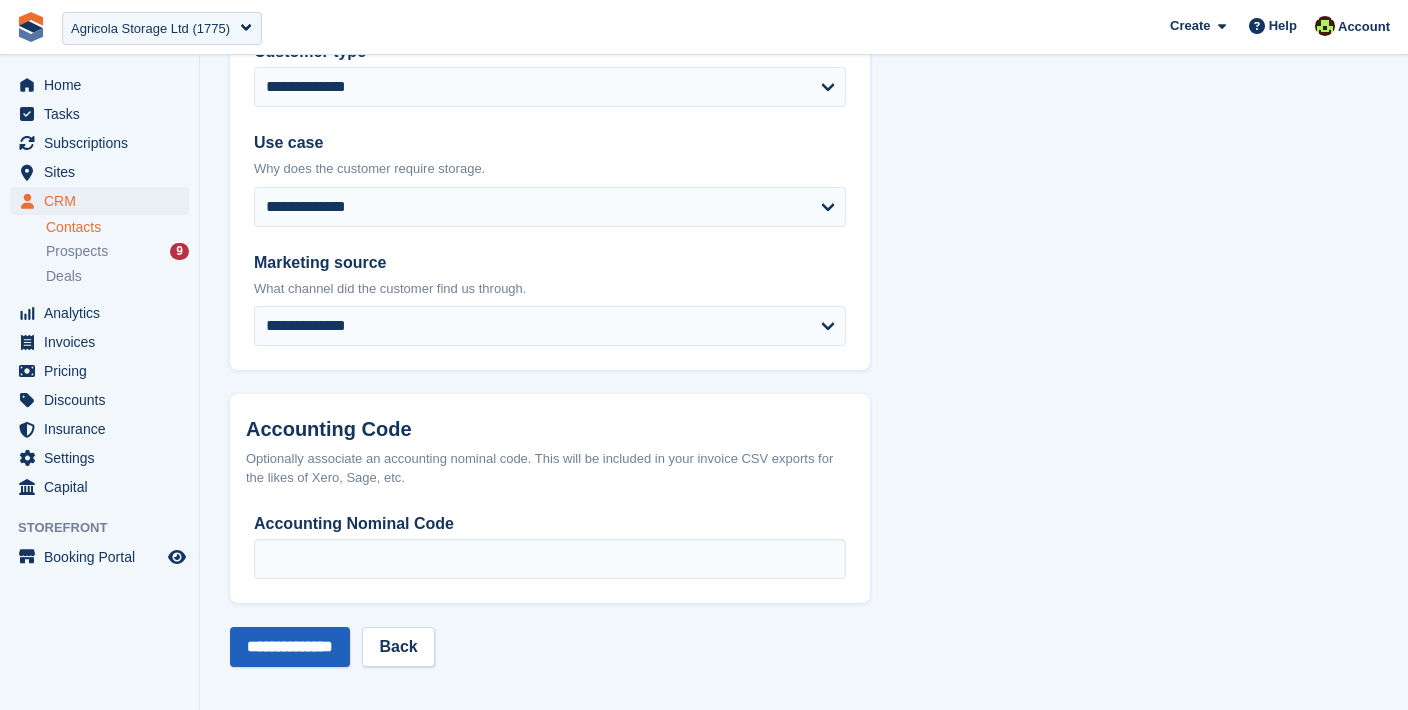 type on "**********" 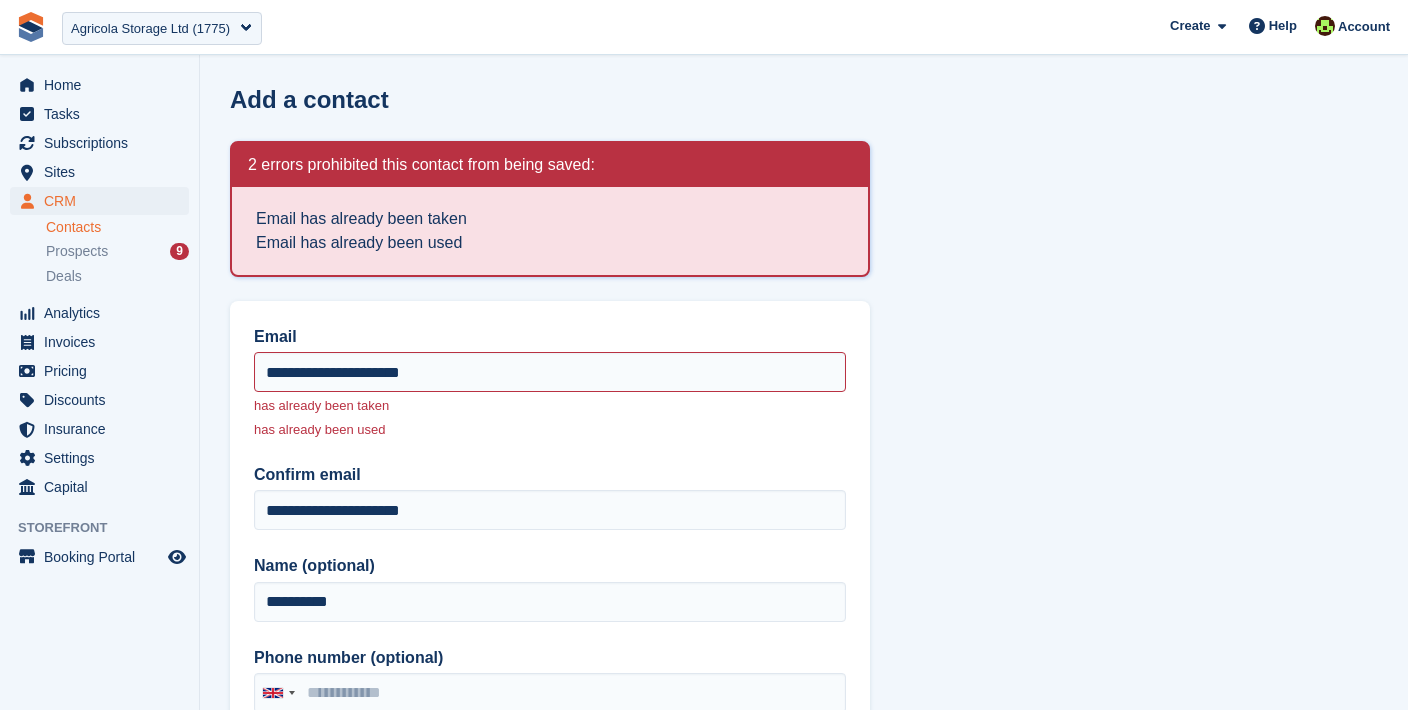 scroll, scrollTop: 0, scrollLeft: 0, axis: both 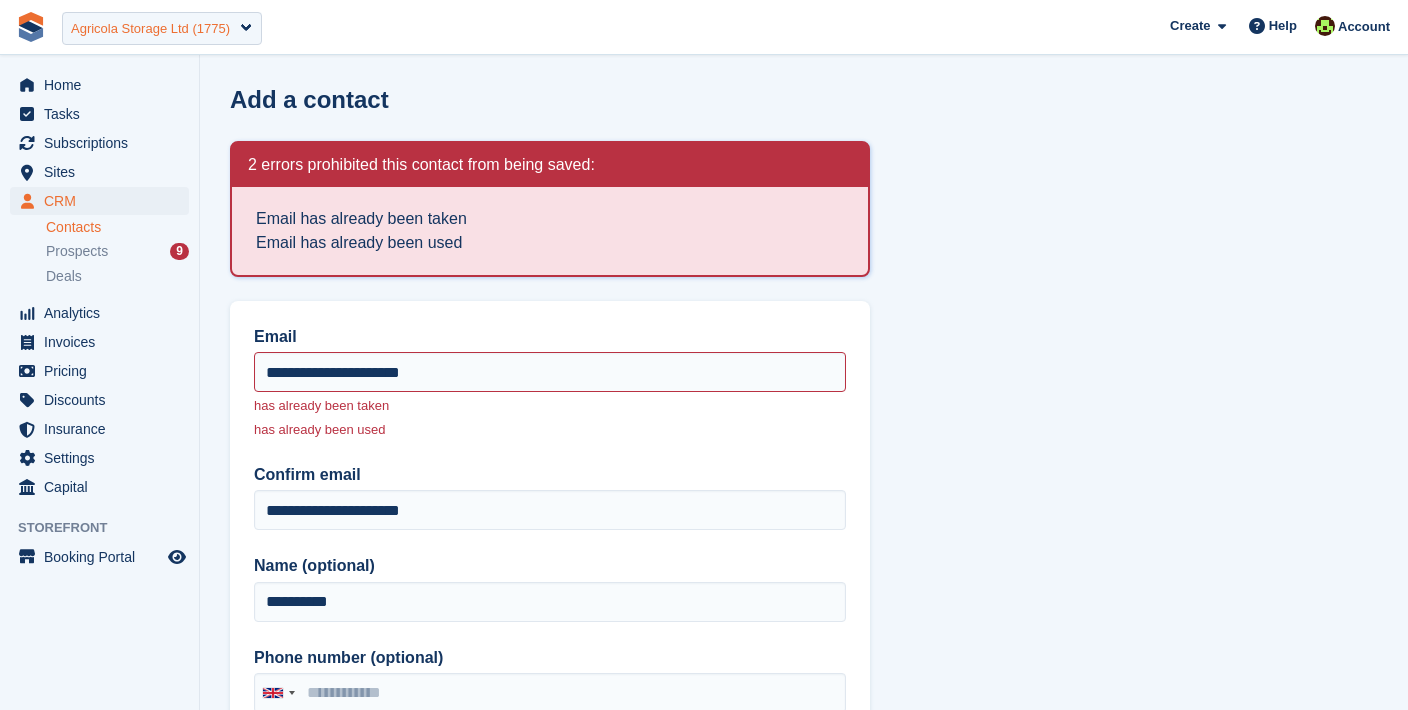 click on "Agricola Storage Ltd (1775)" at bounding box center [150, 29] 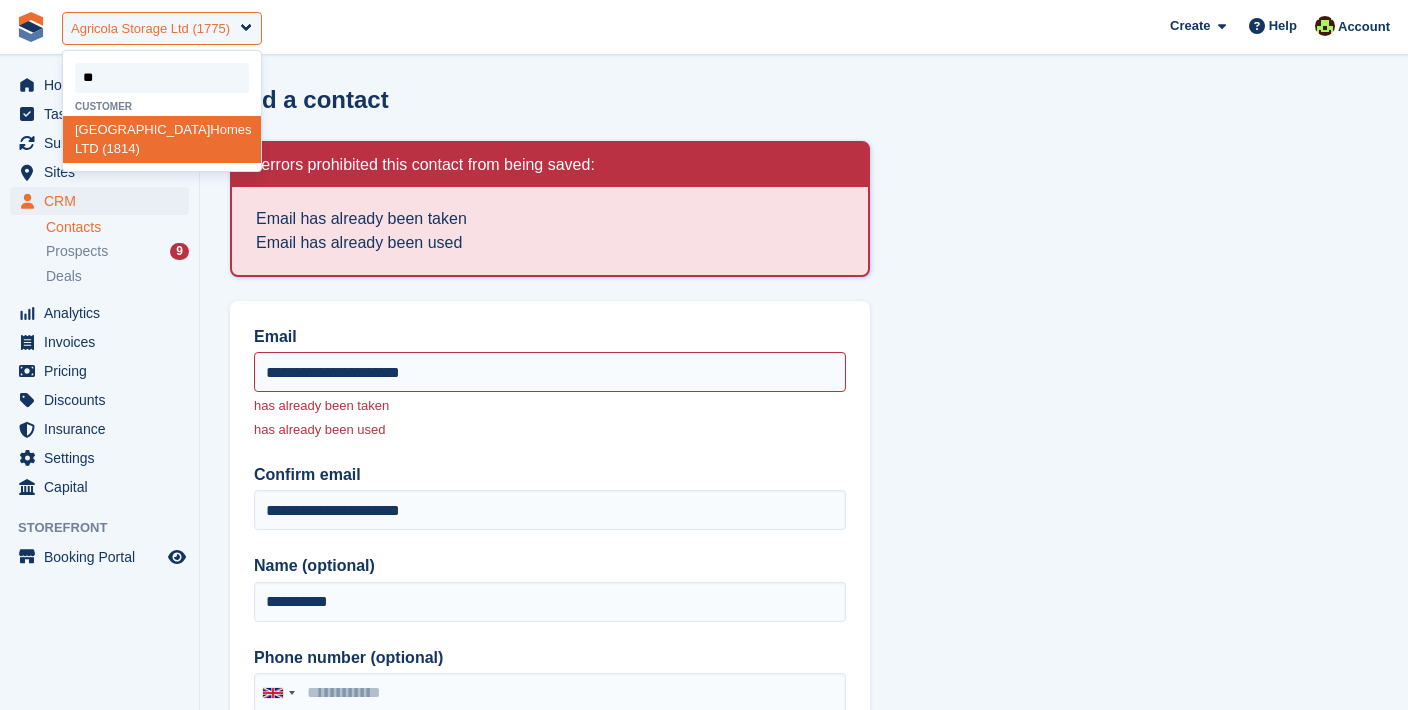 type on "**" 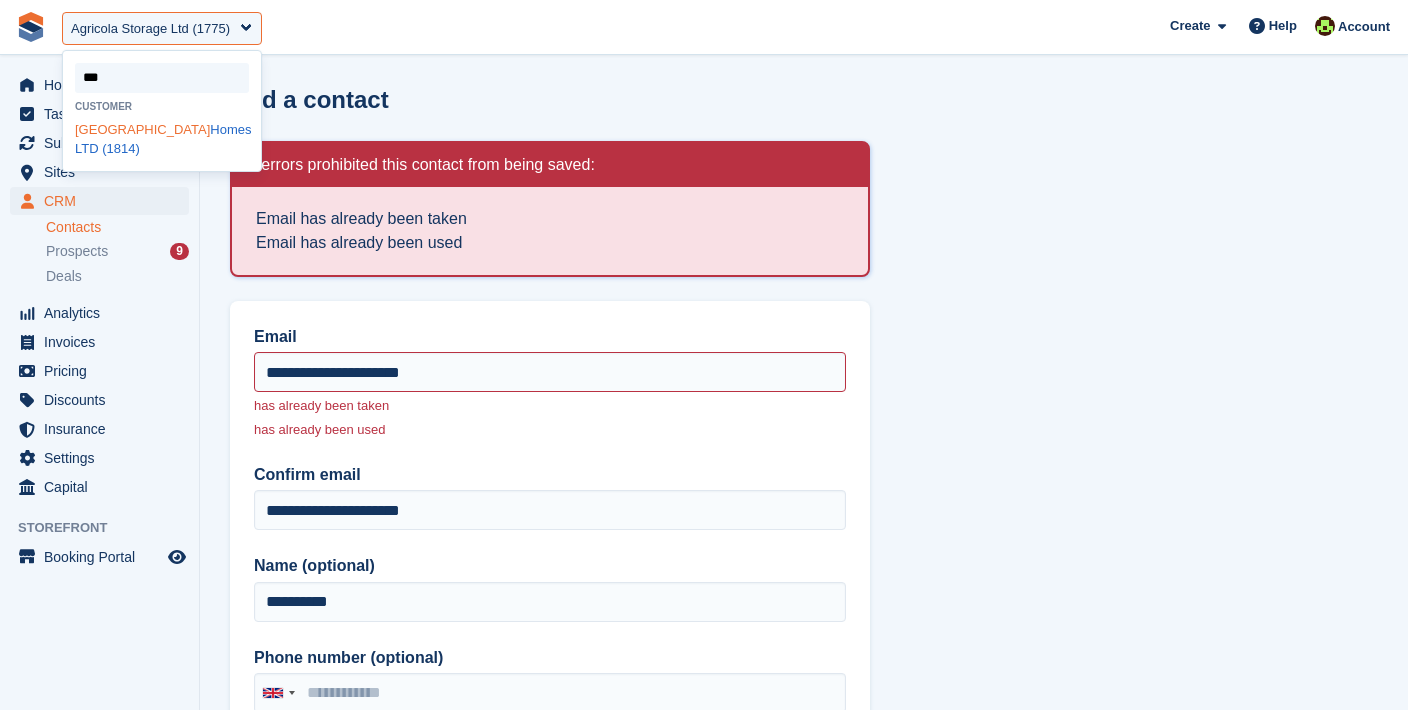 click on "TX  Homes LTD (1814)" at bounding box center (162, 139) 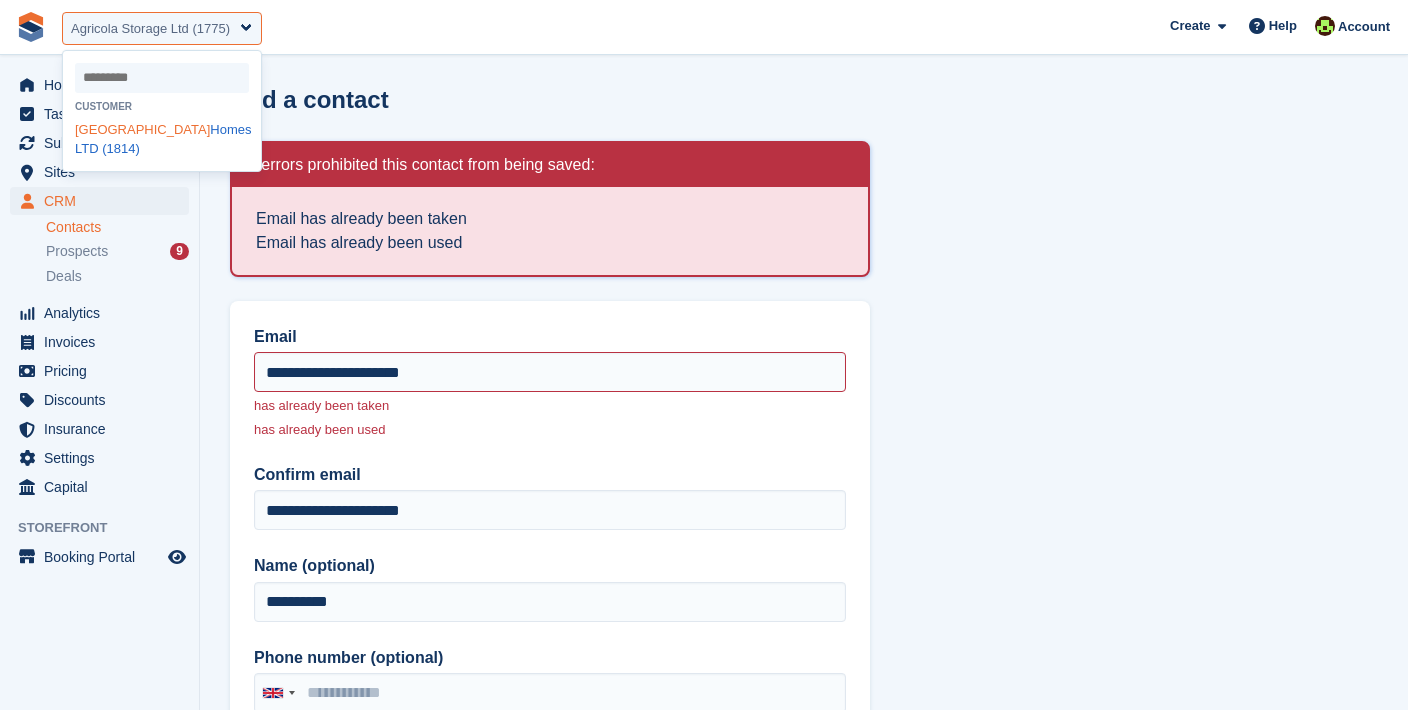 select on "****" 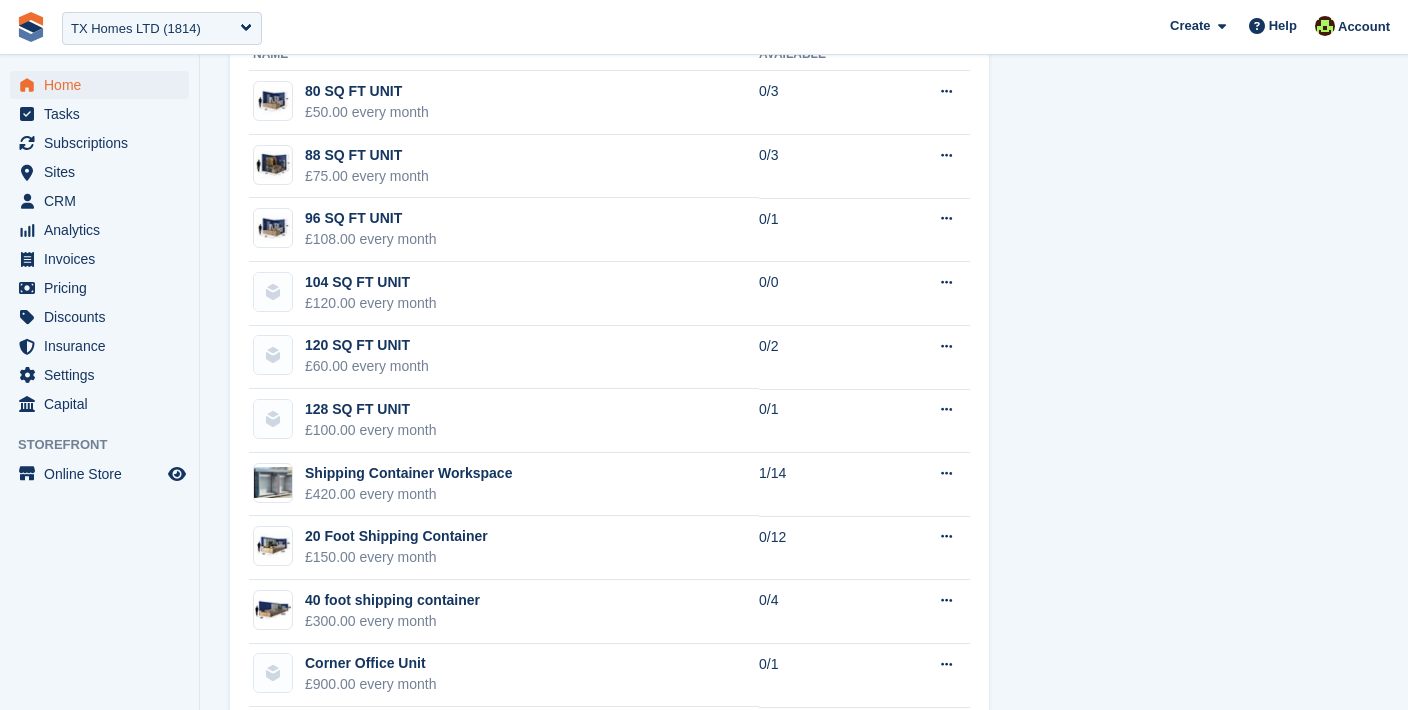 scroll, scrollTop: 1221, scrollLeft: 0, axis: vertical 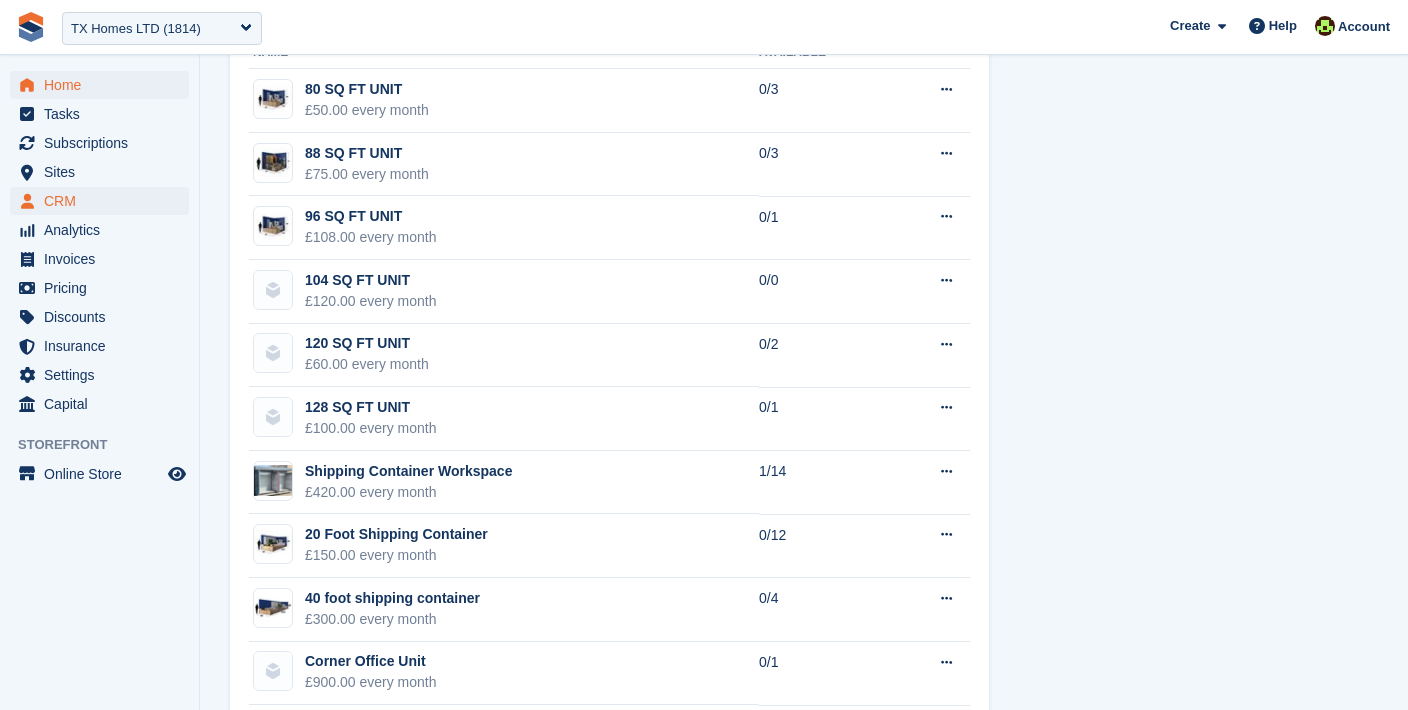 click on "CRM" at bounding box center (104, 201) 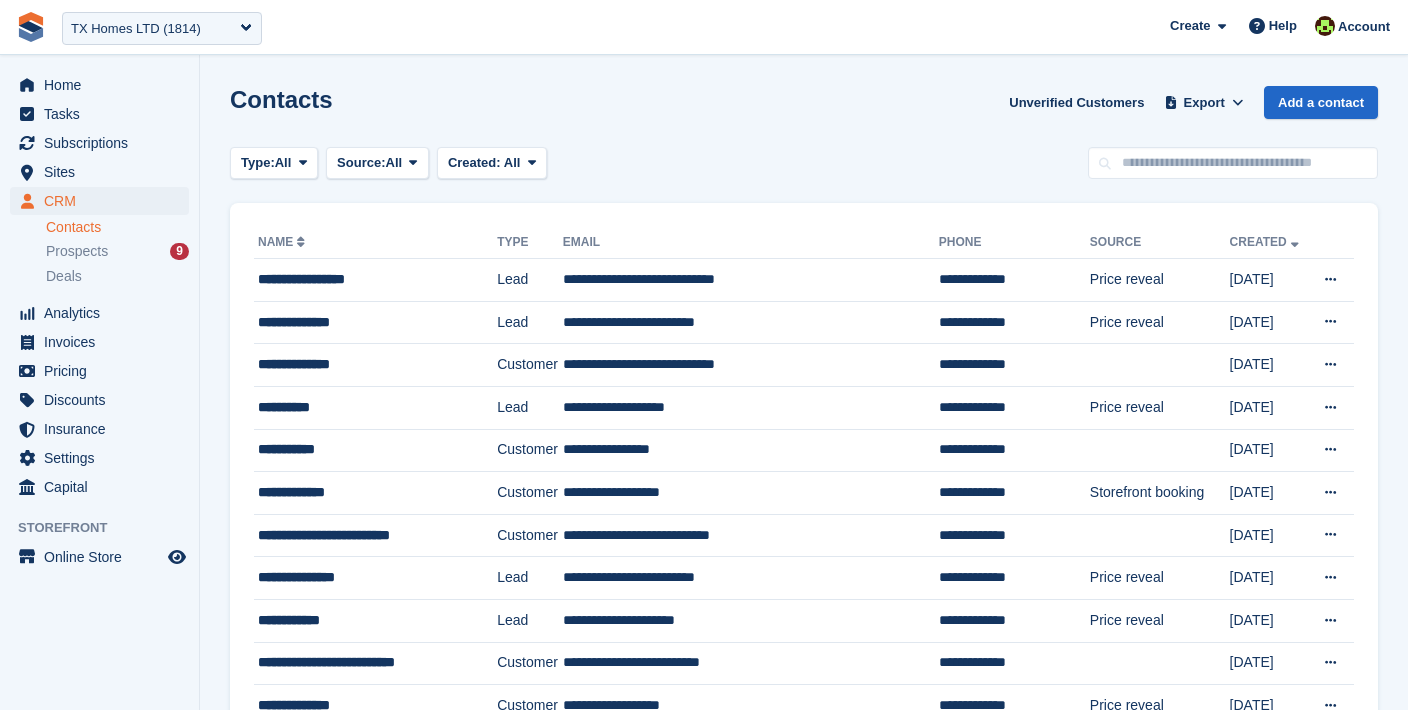 scroll, scrollTop: 0, scrollLeft: 0, axis: both 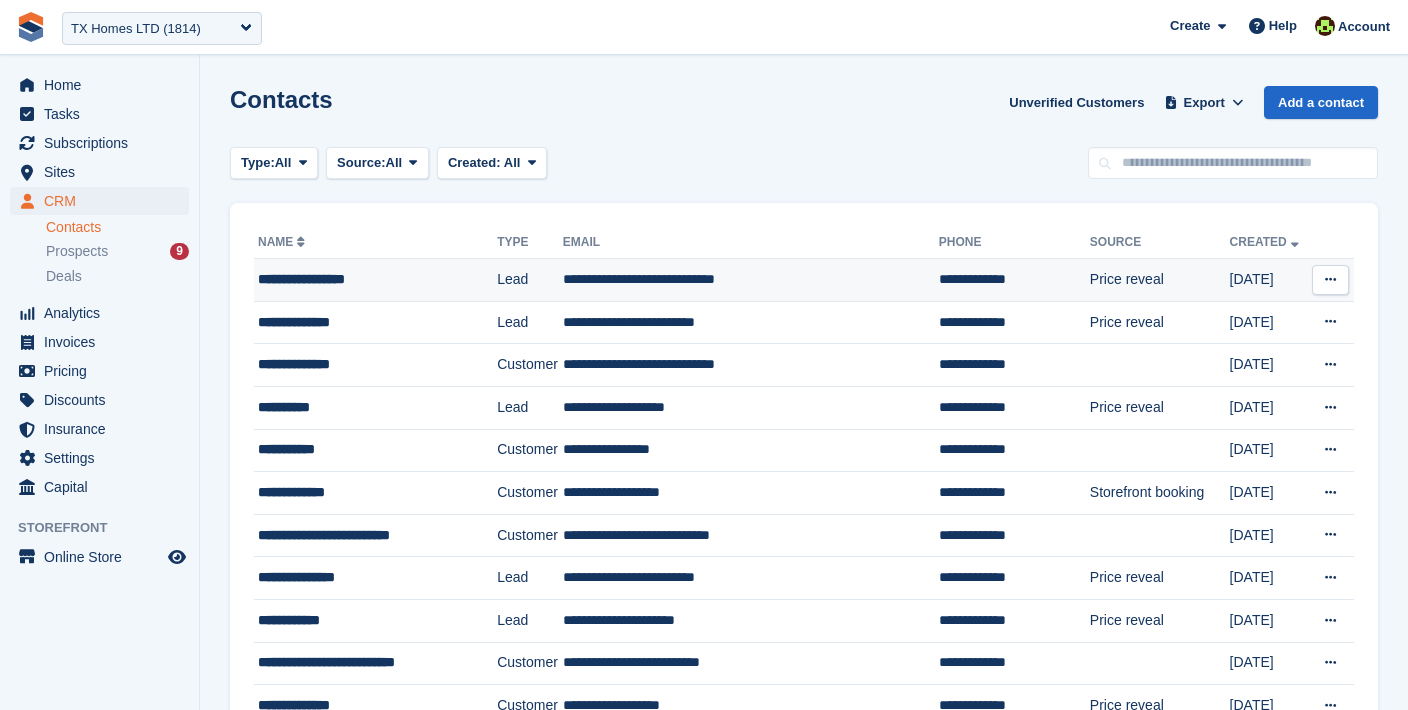 click on "Price reveal" at bounding box center (1160, 280) 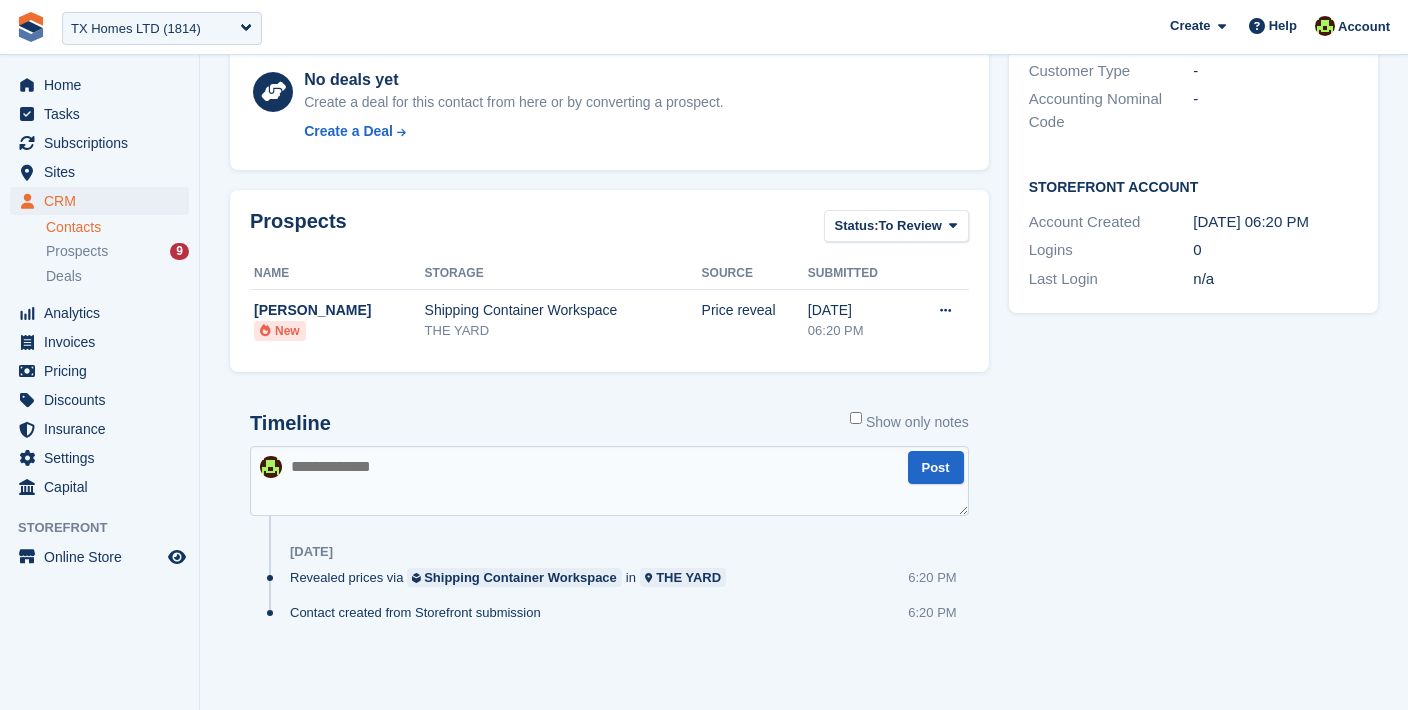 scroll, scrollTop: 509, scrollLeft: 0, axis: vertical 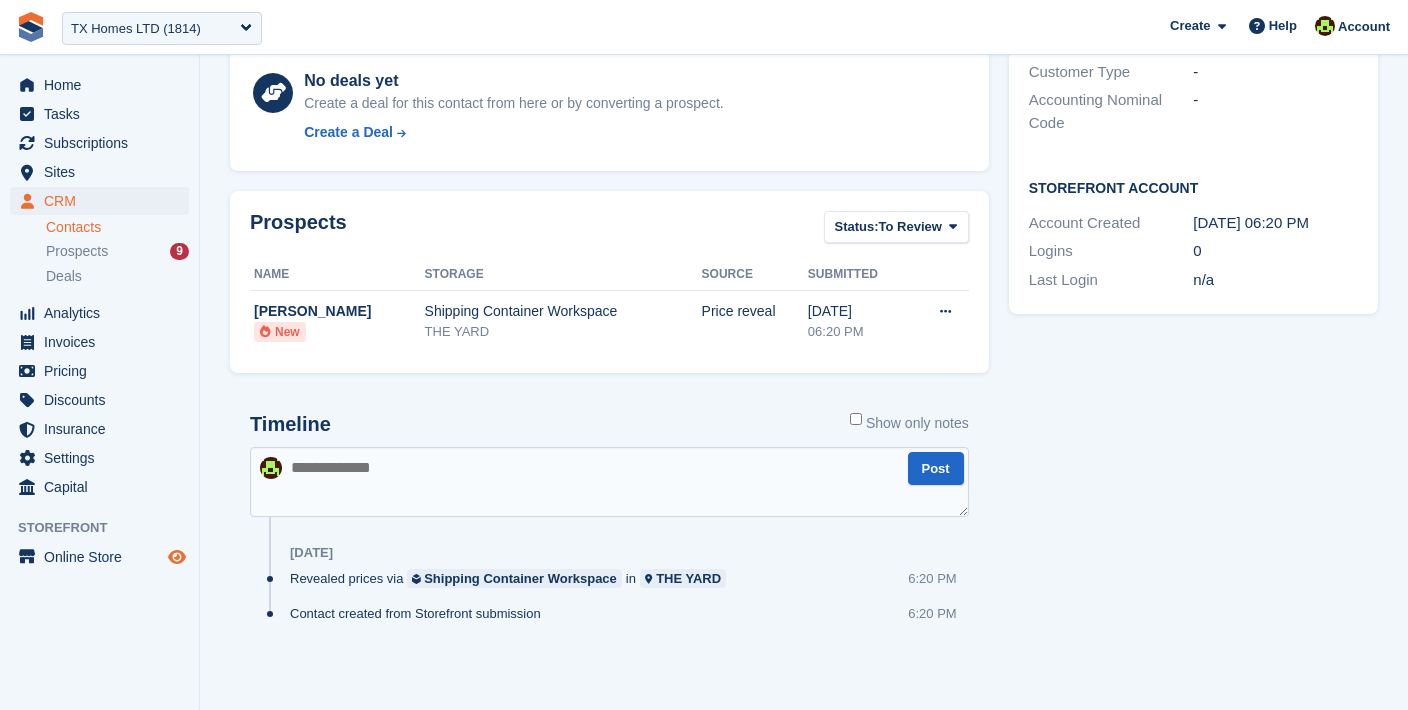 click at bounding box center (177, 557) 